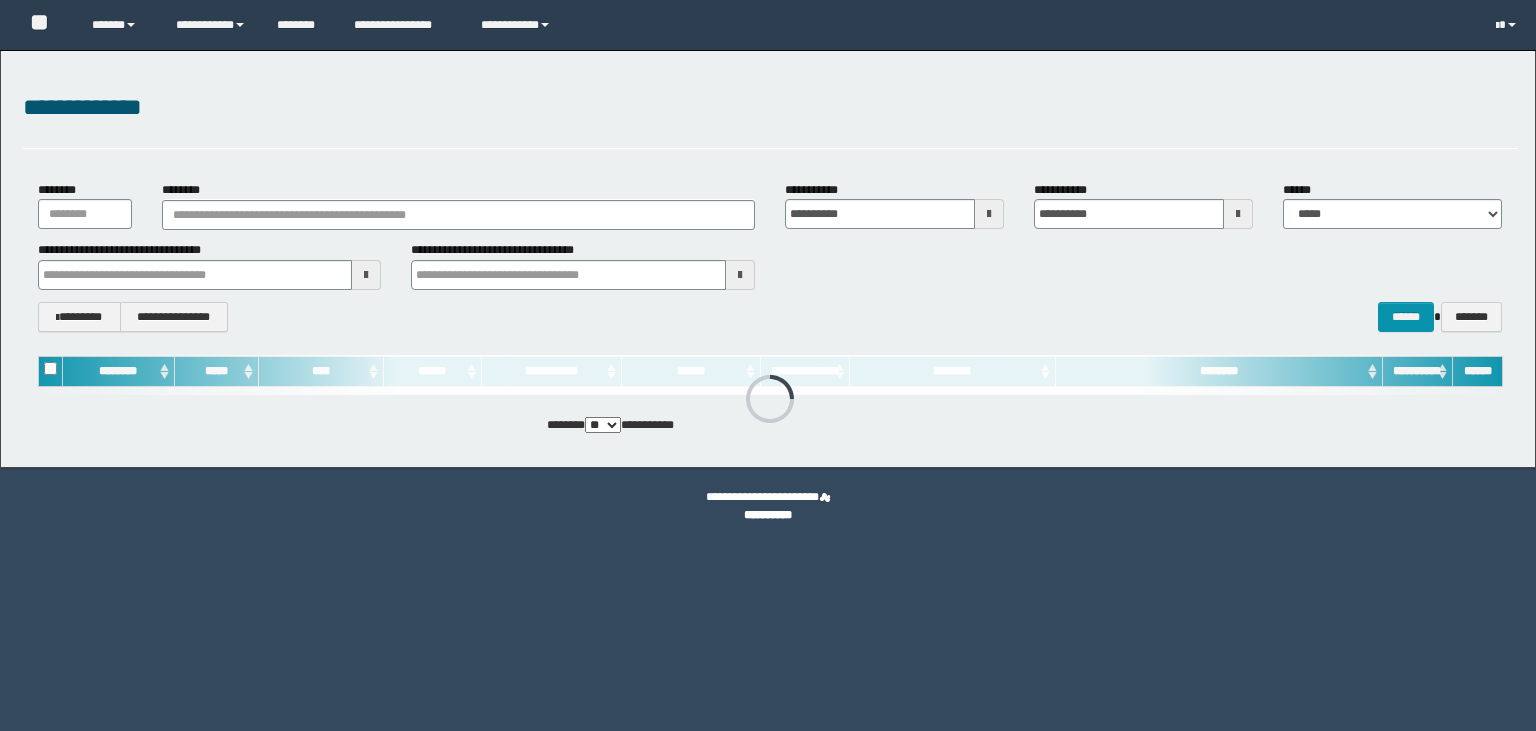 scroll, scrollTop: 0, scrollLeft: 0, axis: both 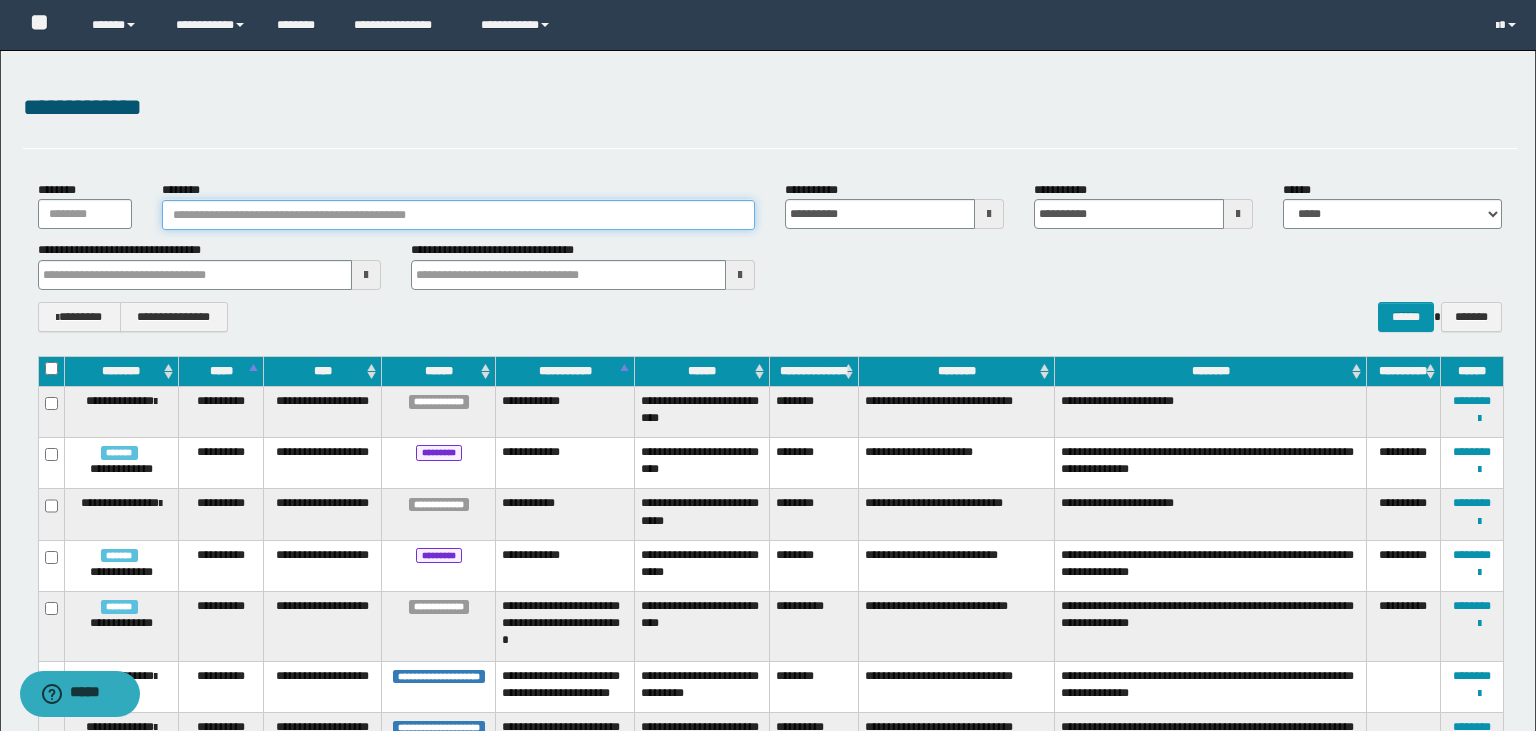 click on "********" at bounding box center [458, 215] 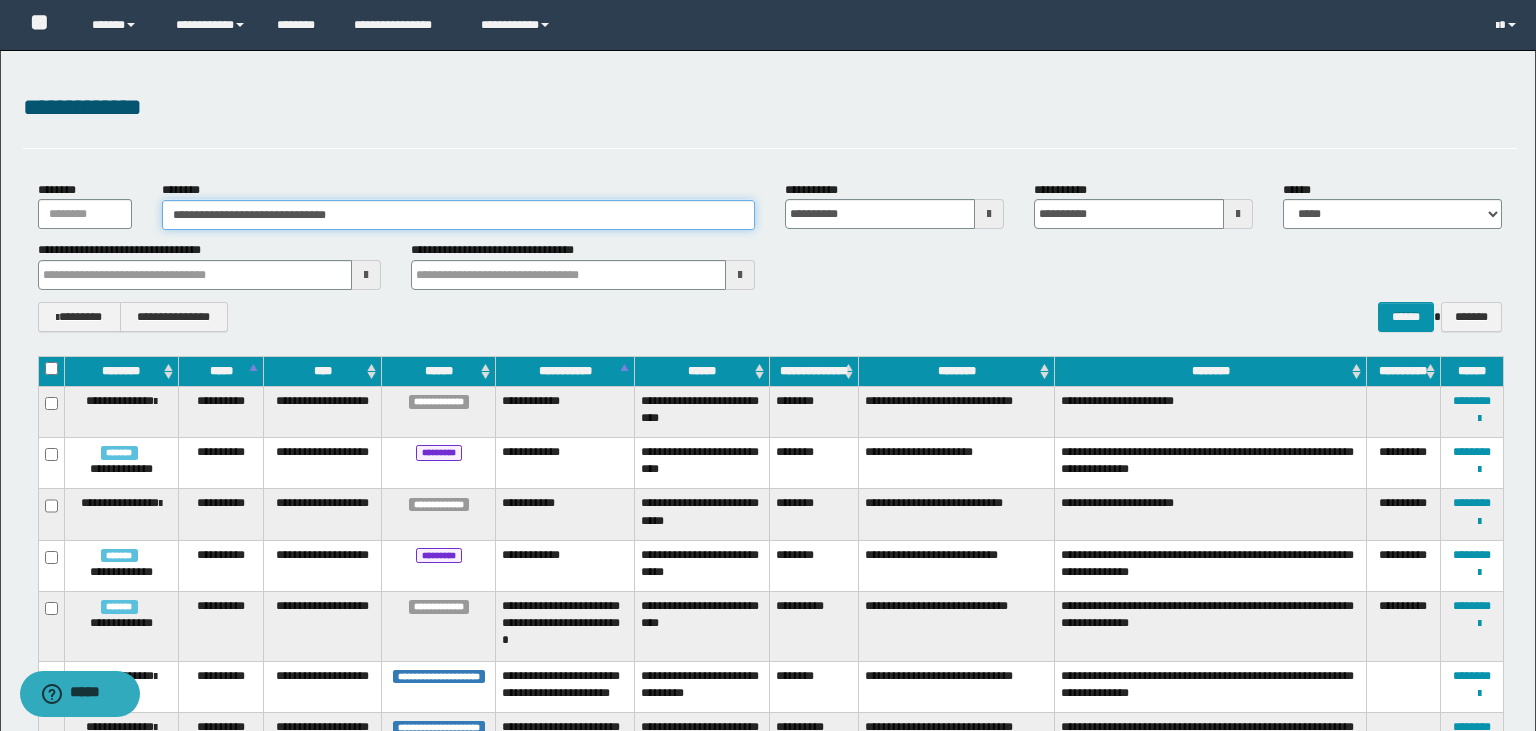 type on "**********" 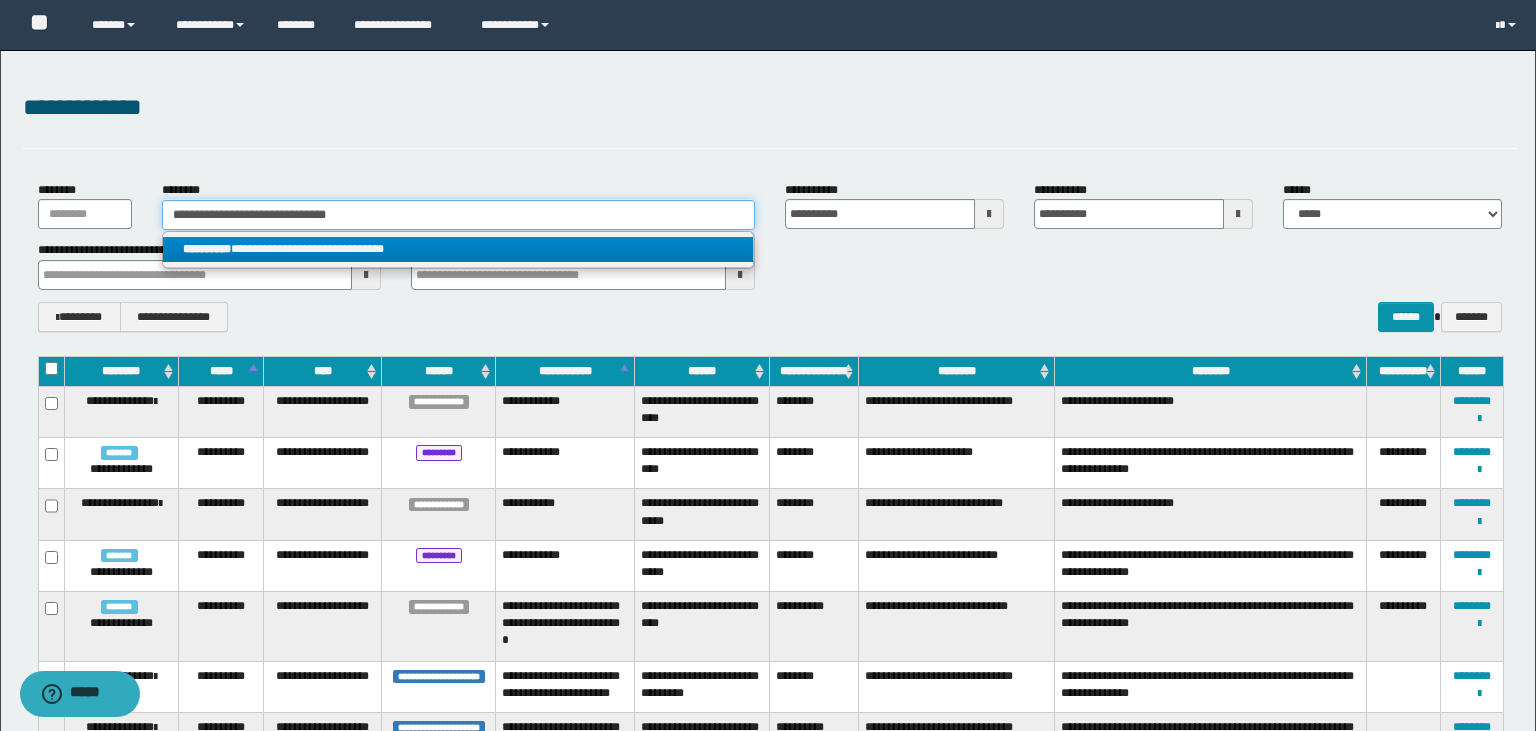 type on "**********" 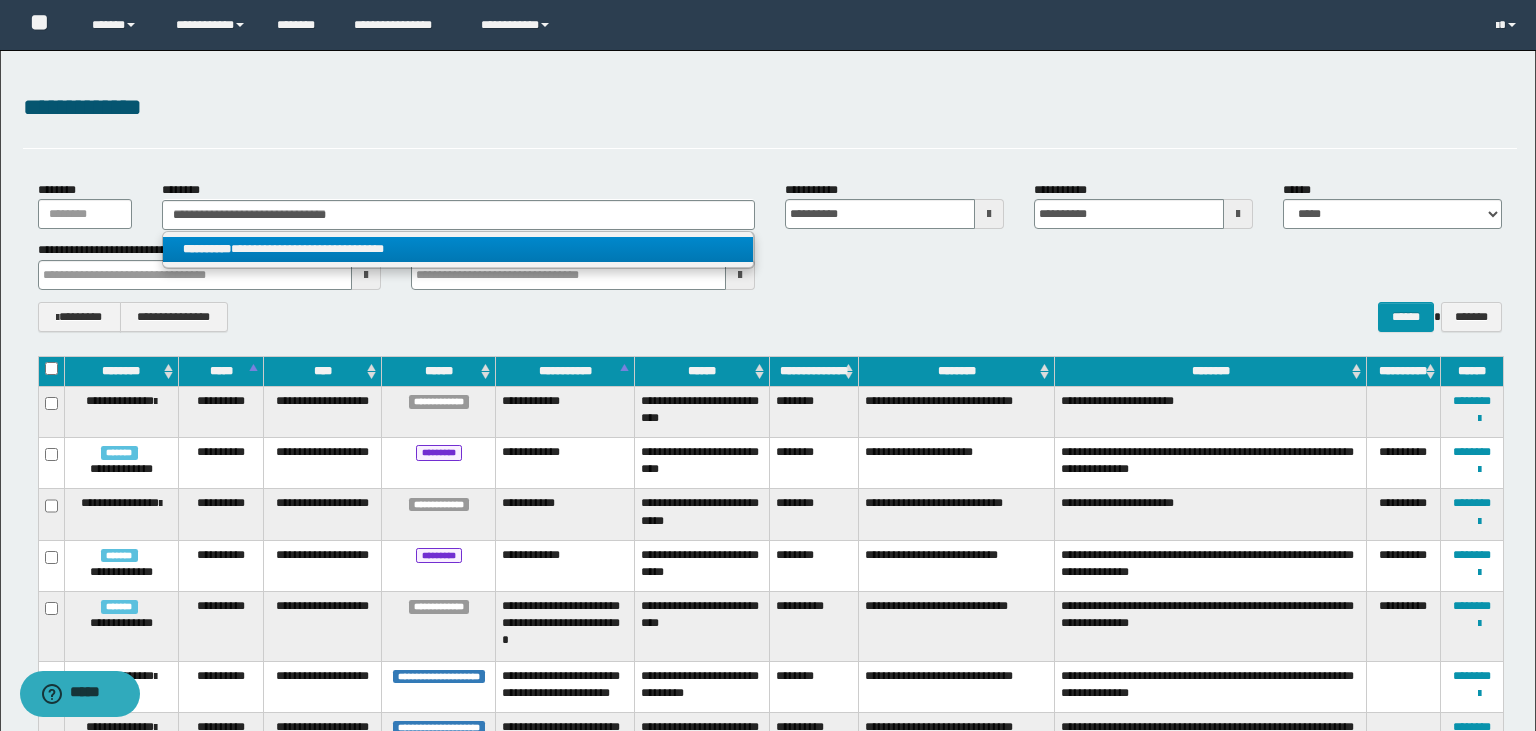 click on "**********" at bounding box center (458, 249) 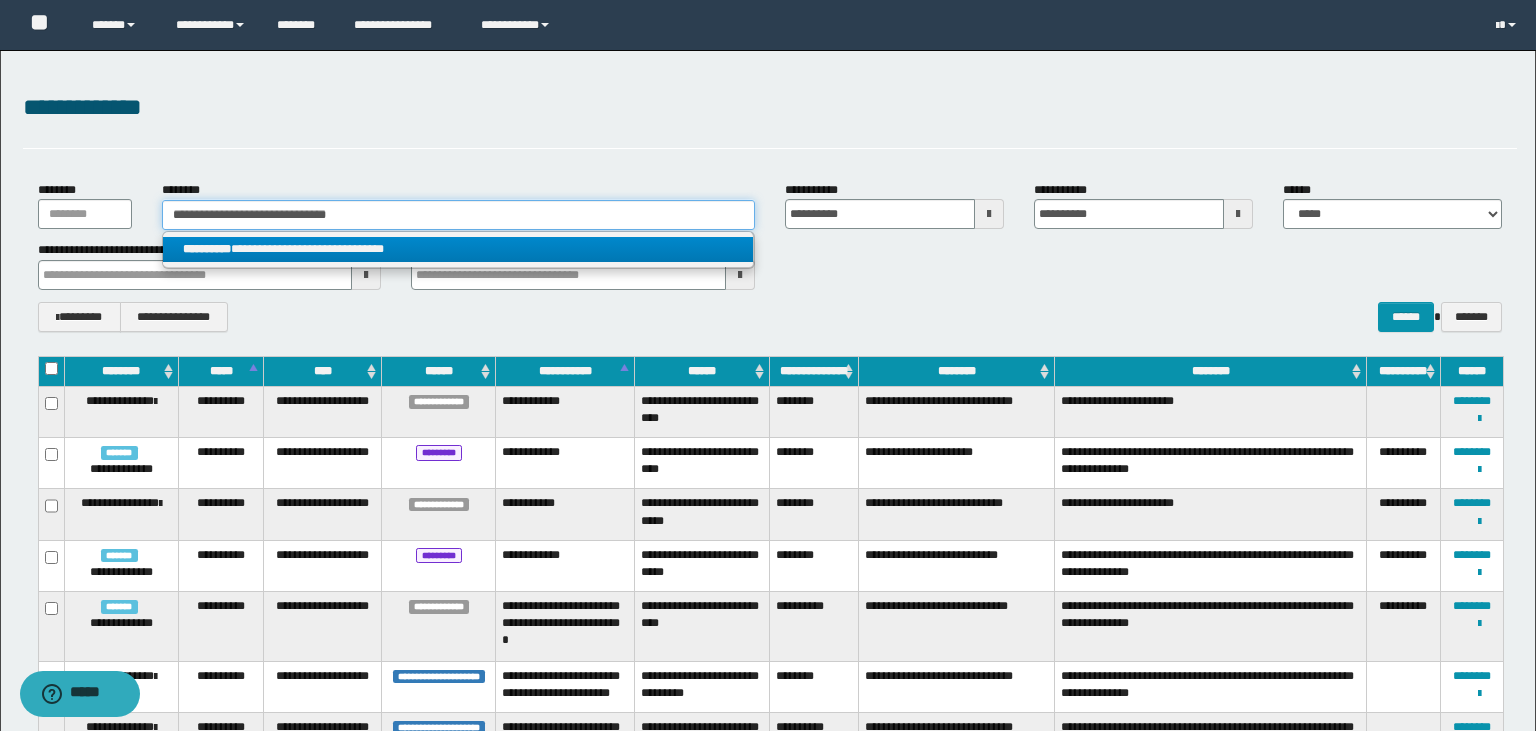 type 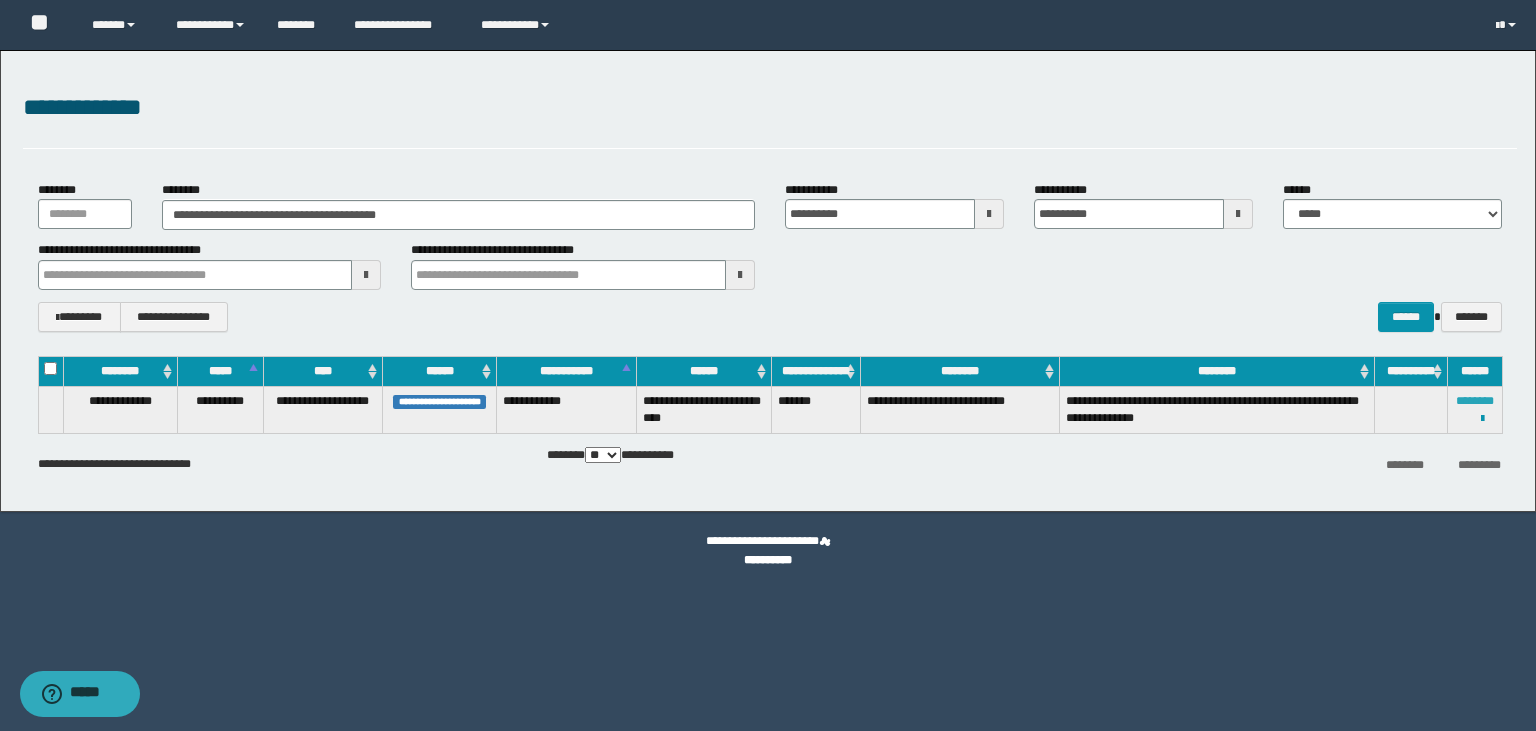click on "********" at bounding box center [1475, 401] 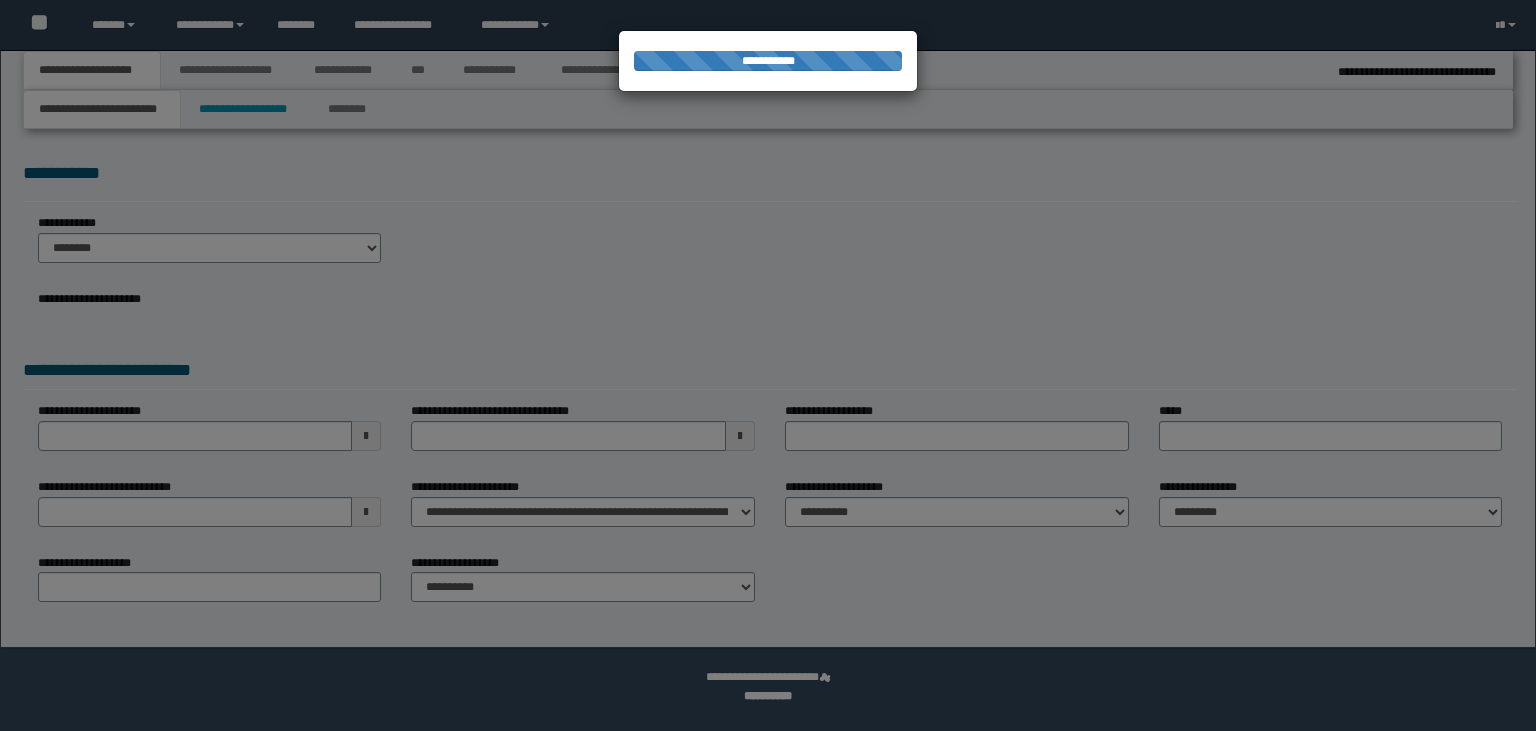 scroll, scrollTop: 0, scrollLeft: 0, axis: both 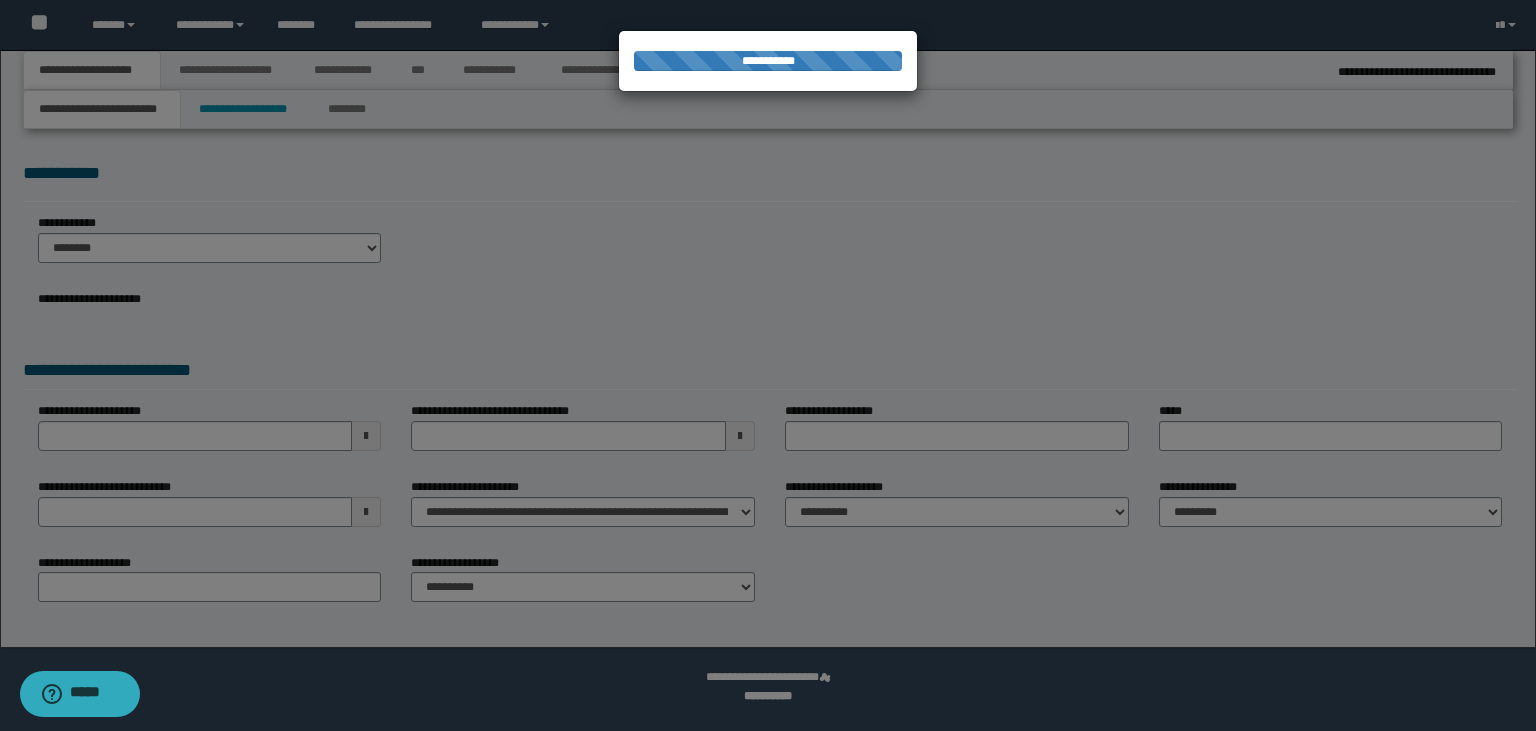 select on "*" 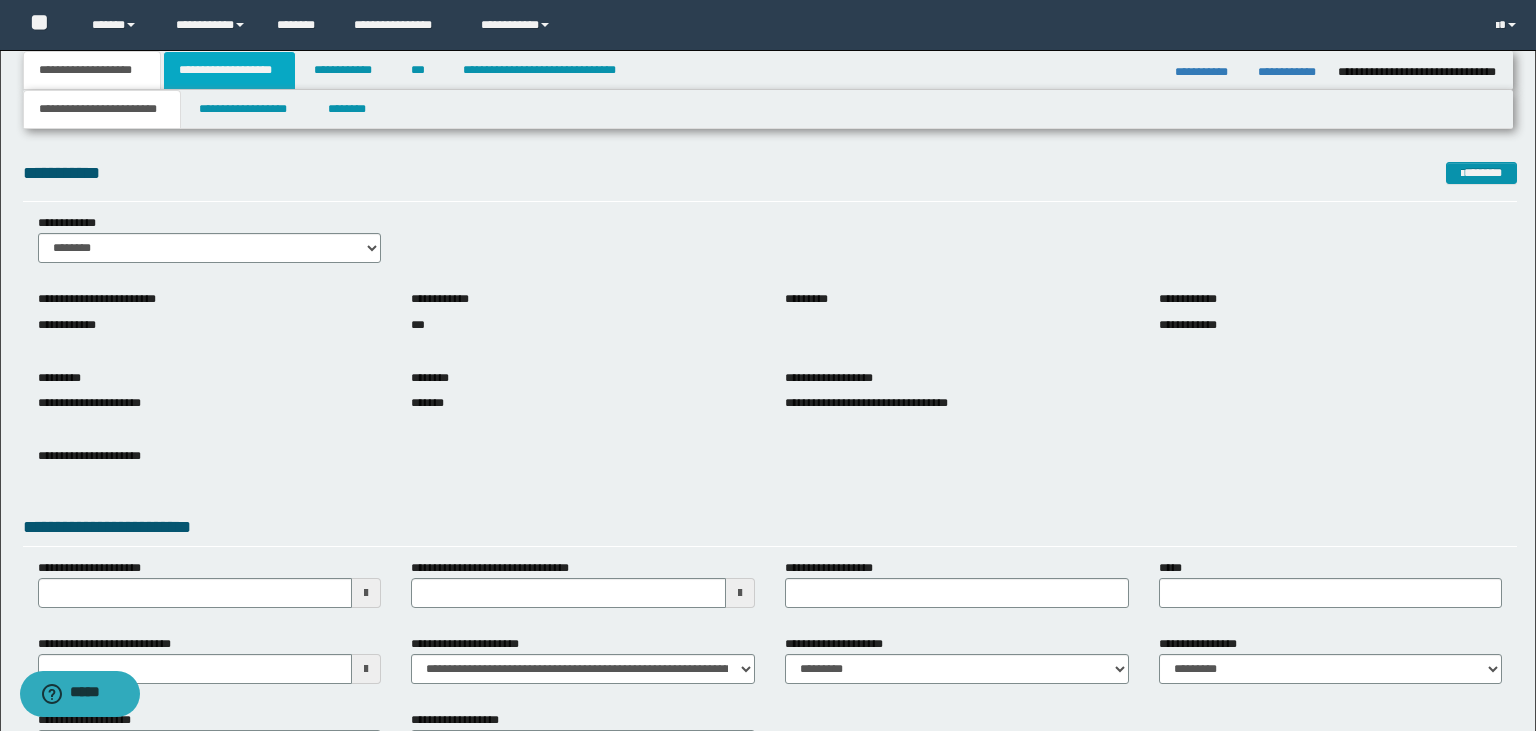 click on "**********" at bounding box center [229, 70] 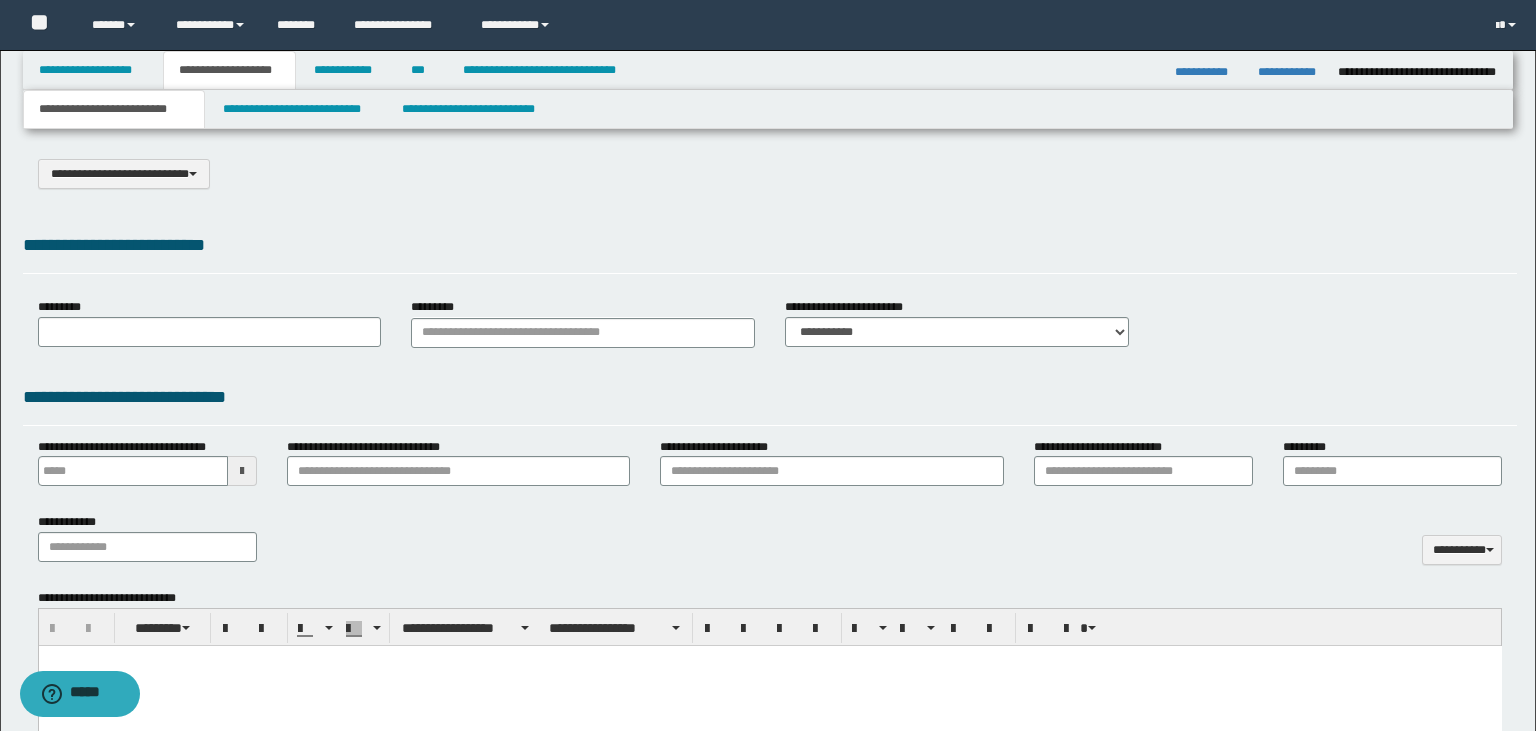 select on "*" 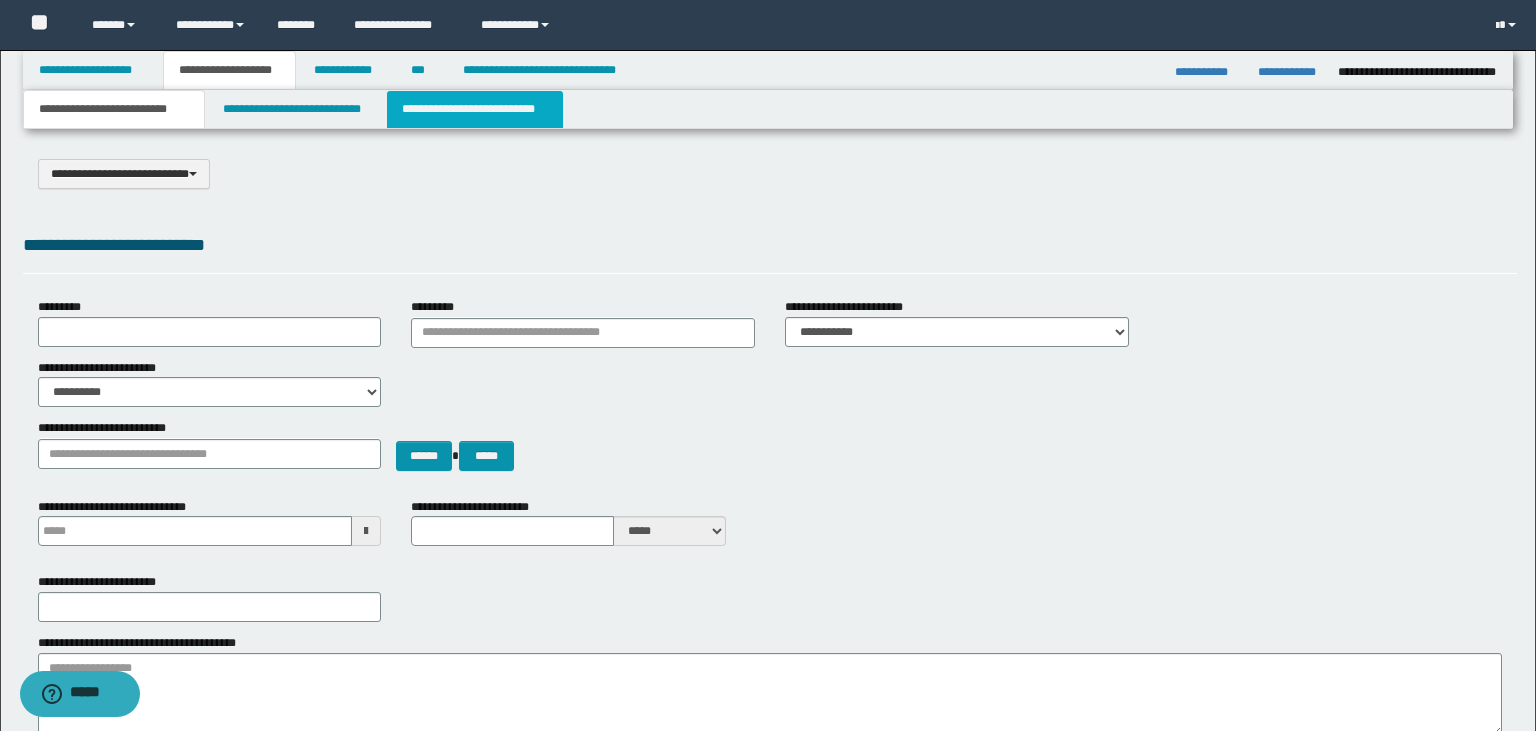 click on "**********" at bounding box center (475, 109) 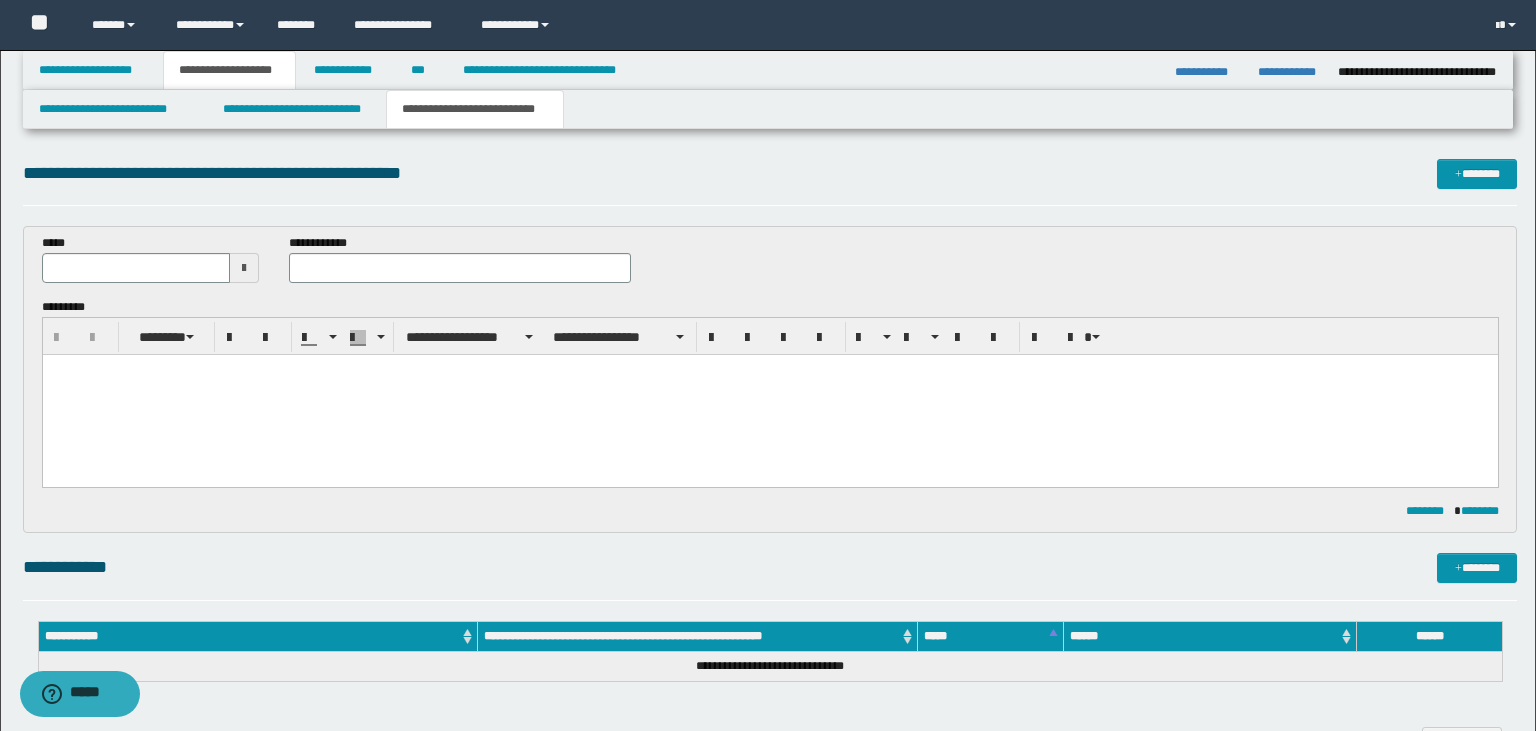 scroll, scrollTop: 0, scrollLeft: 0, axis: both 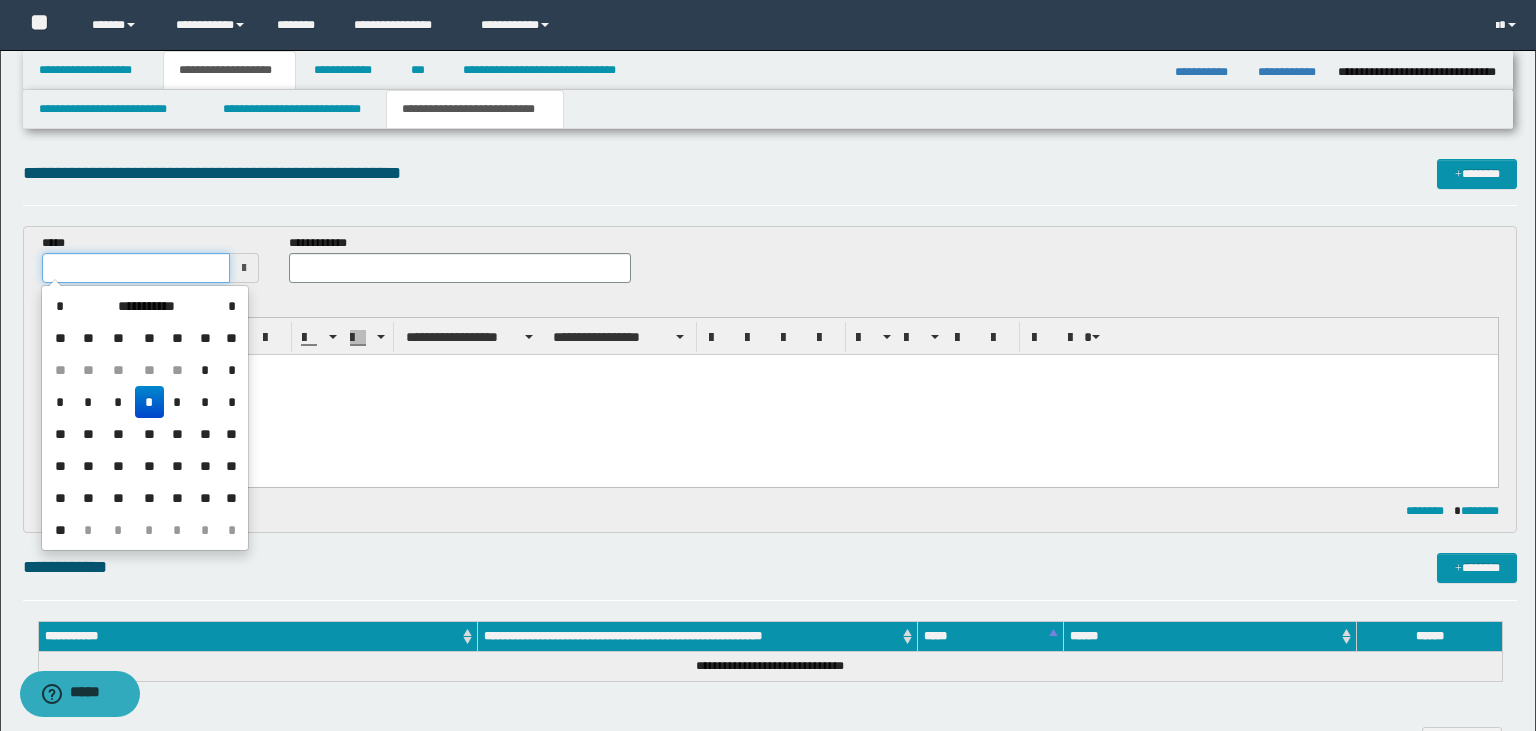 click at bounding box center [136, 268] 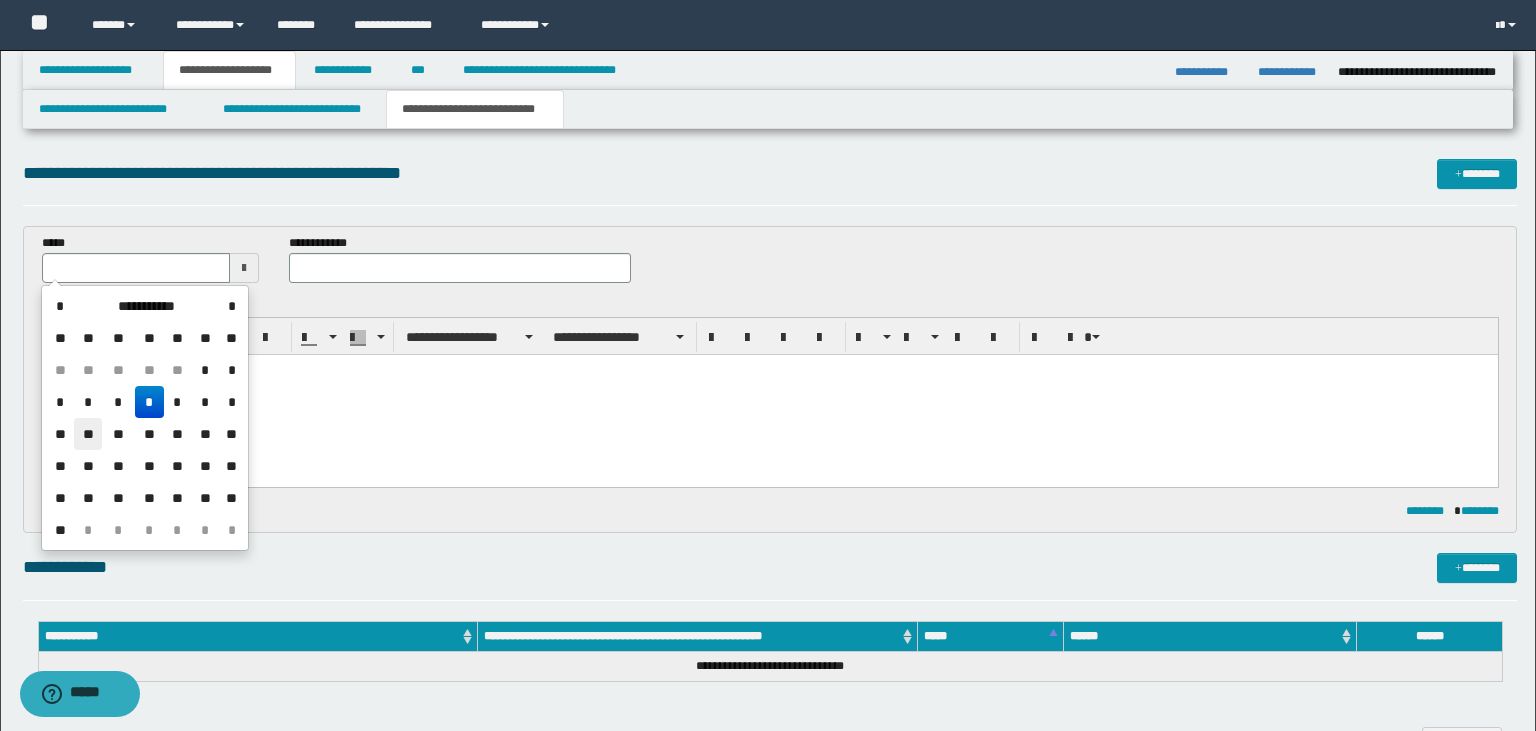 click on "**" at bounding box center (88, 434) 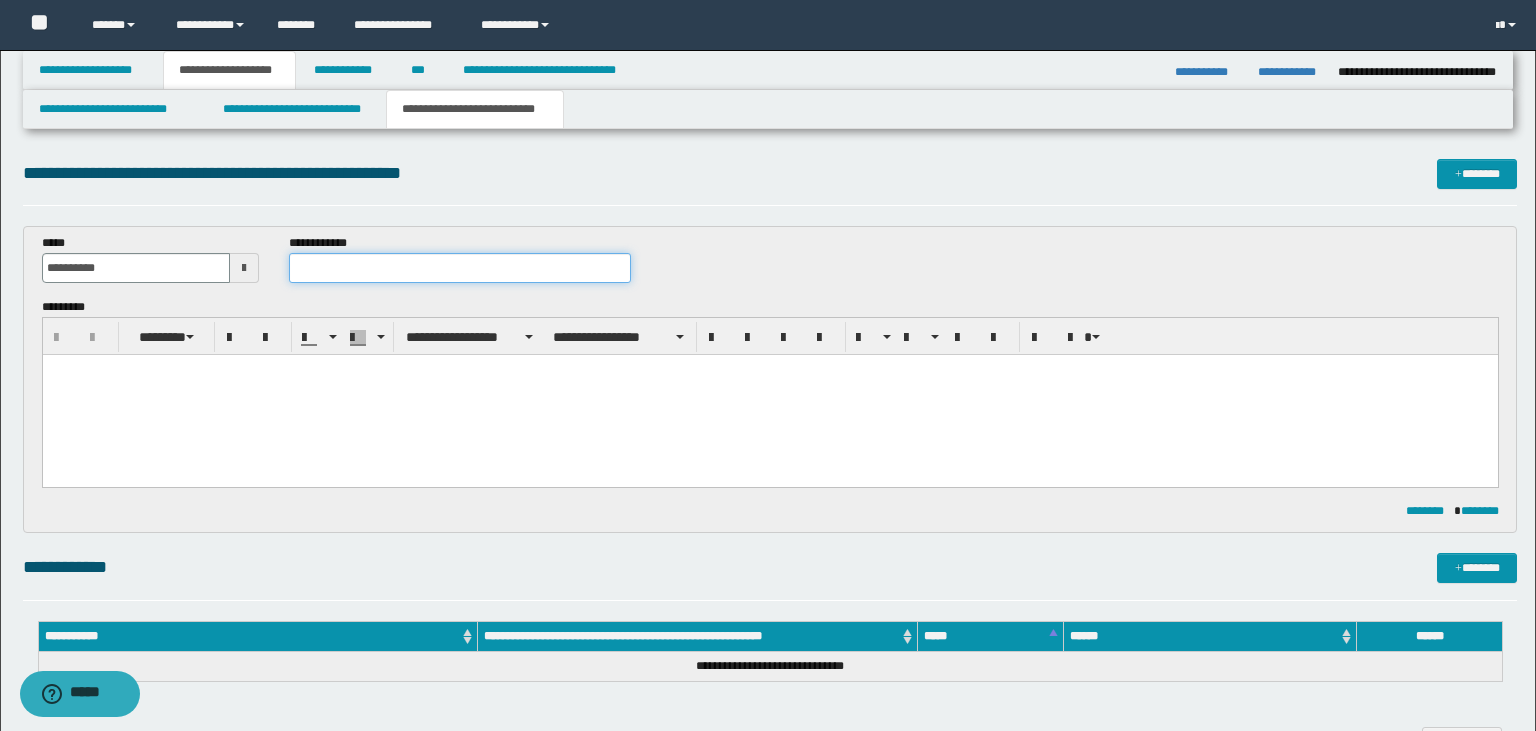 click at bounding box center (460, 268) 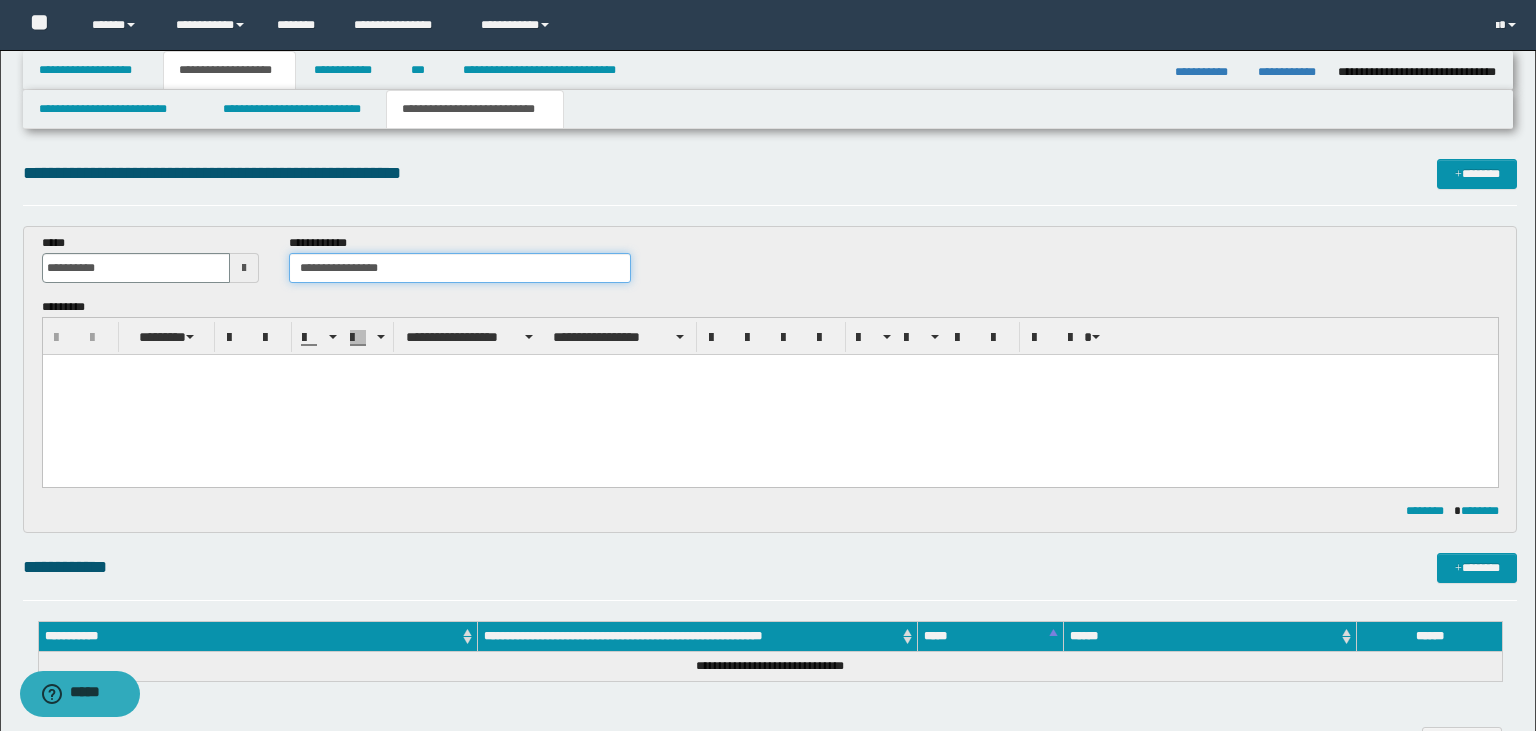 type on "**********" 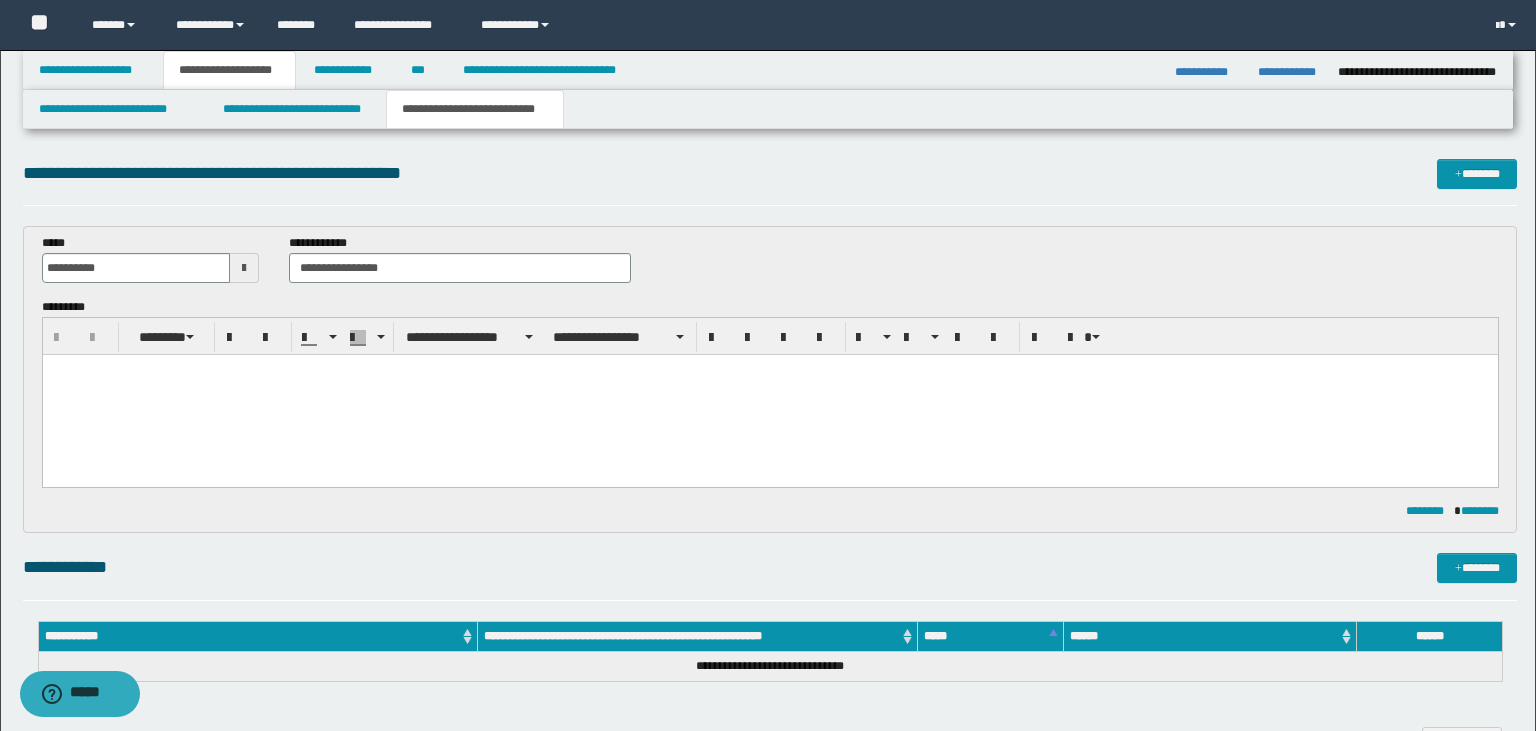 click at bounding box center (769, 394) 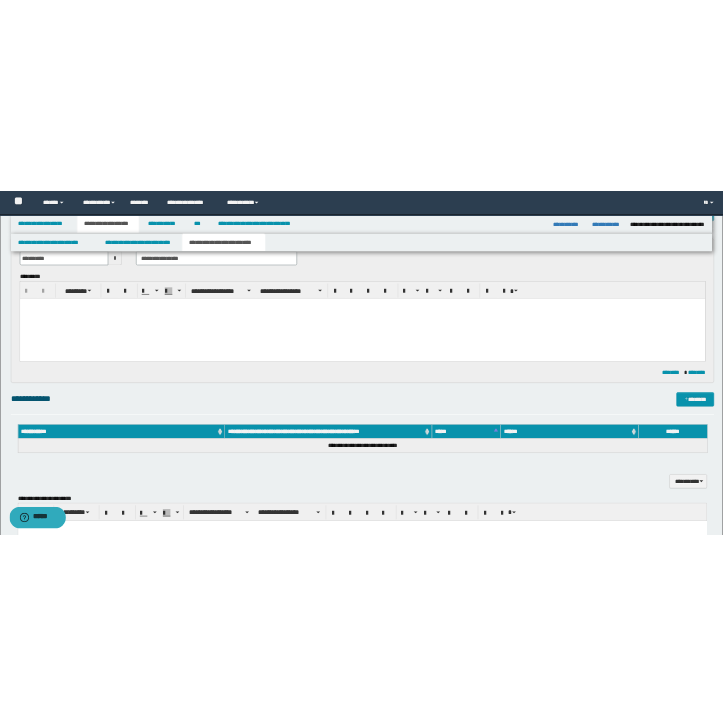 scroll, scrollTop: 134, scrollLeft: 0, axis: vertical 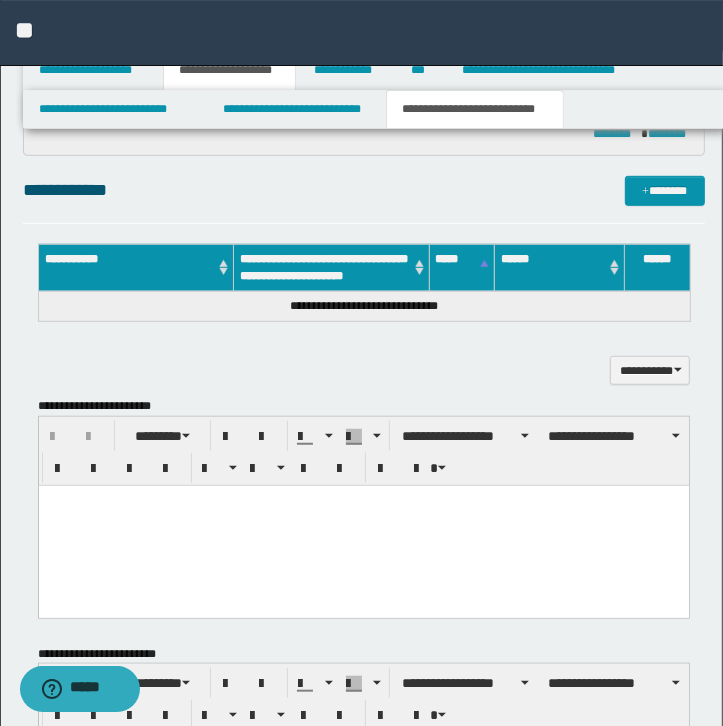 click on "**********" at bounding box center (364, 199) 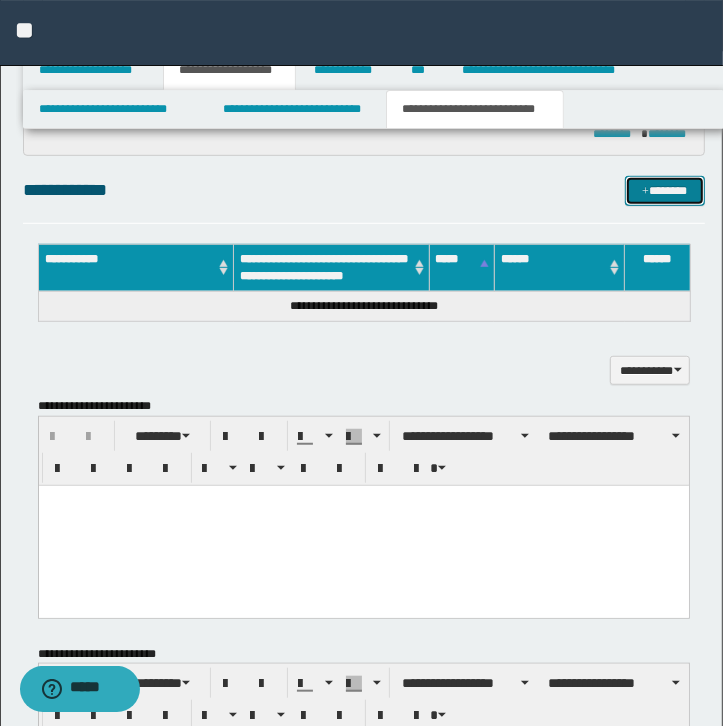 click on "*******" at bounding box center (665, 191) 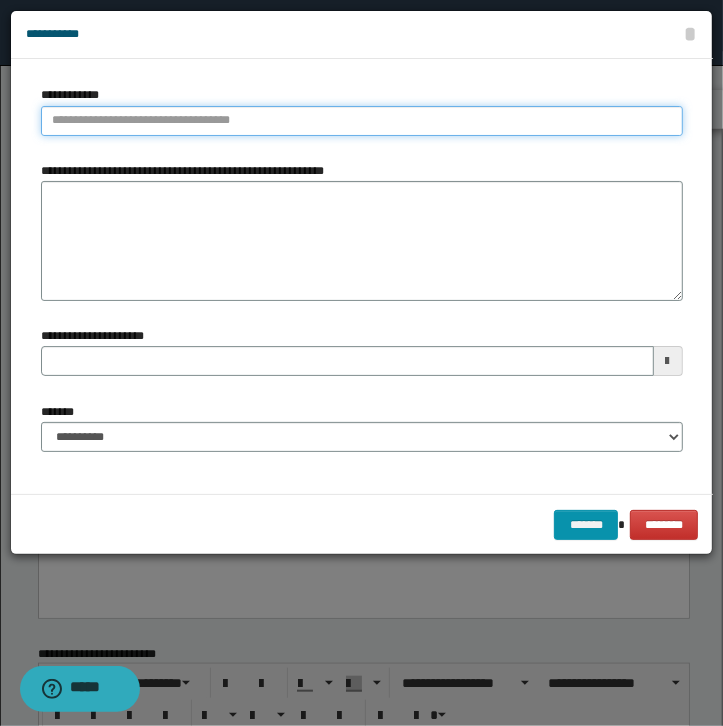 click on "**********" at bounding box center [362, 121] 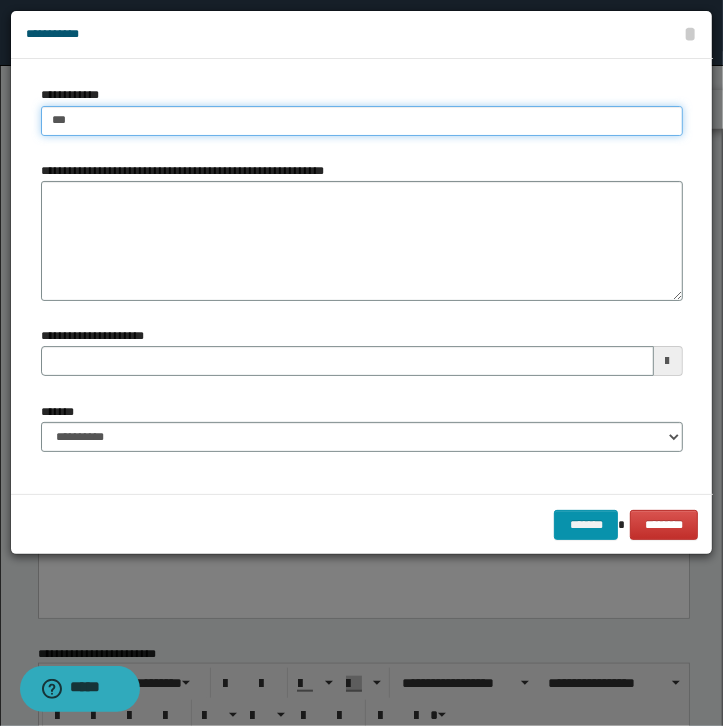 type on "****" 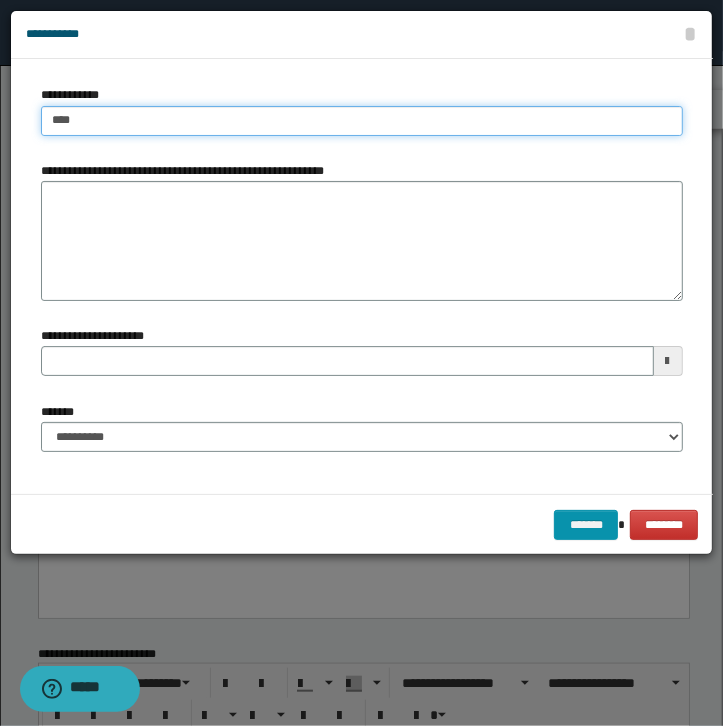 type on "****" 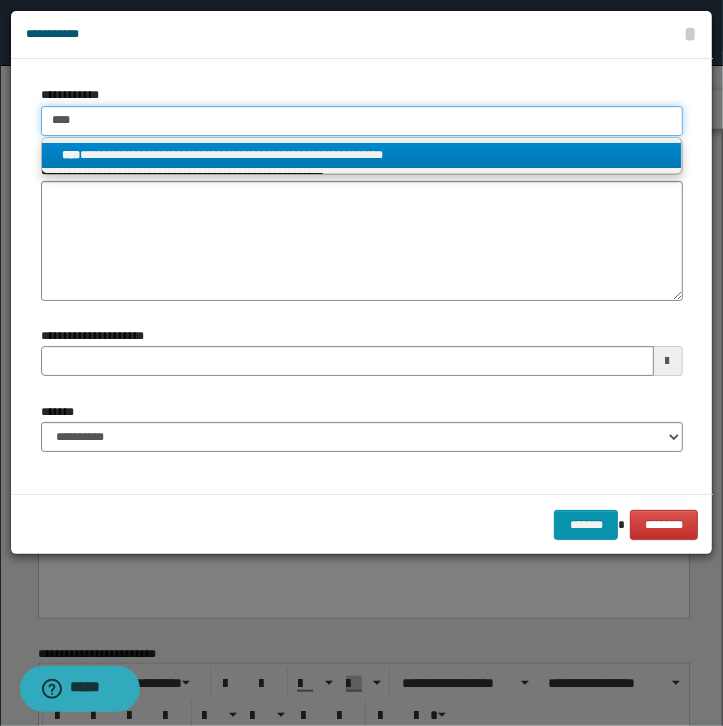 type on "****" 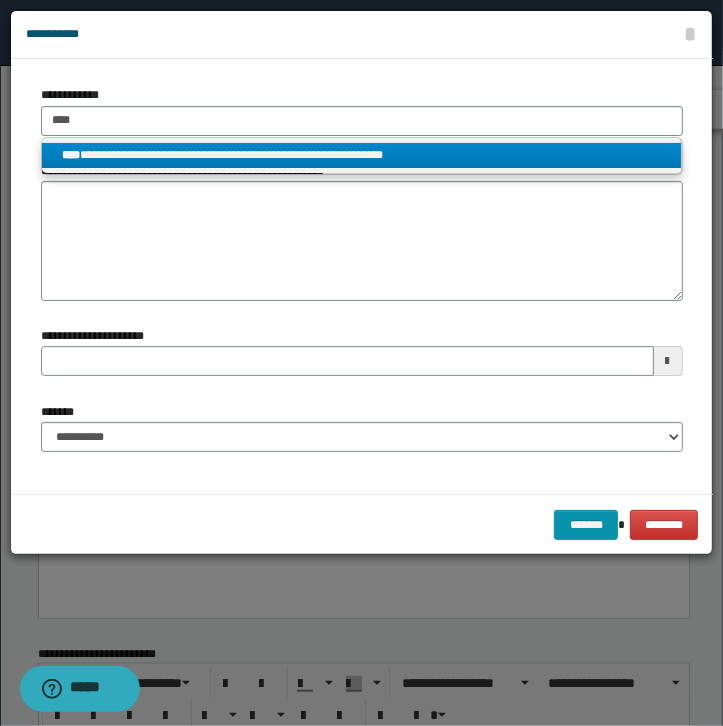 click on "**********" at bounding box center [361, 155] 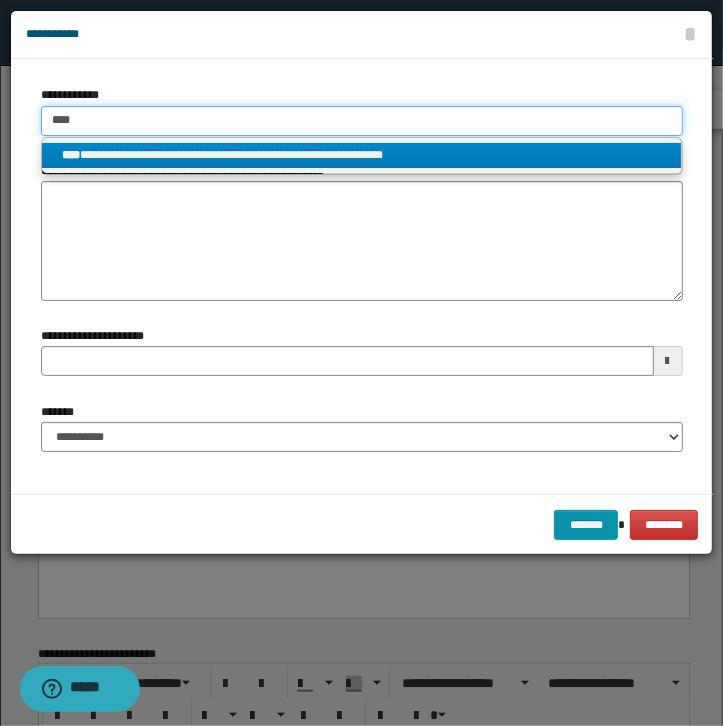 type 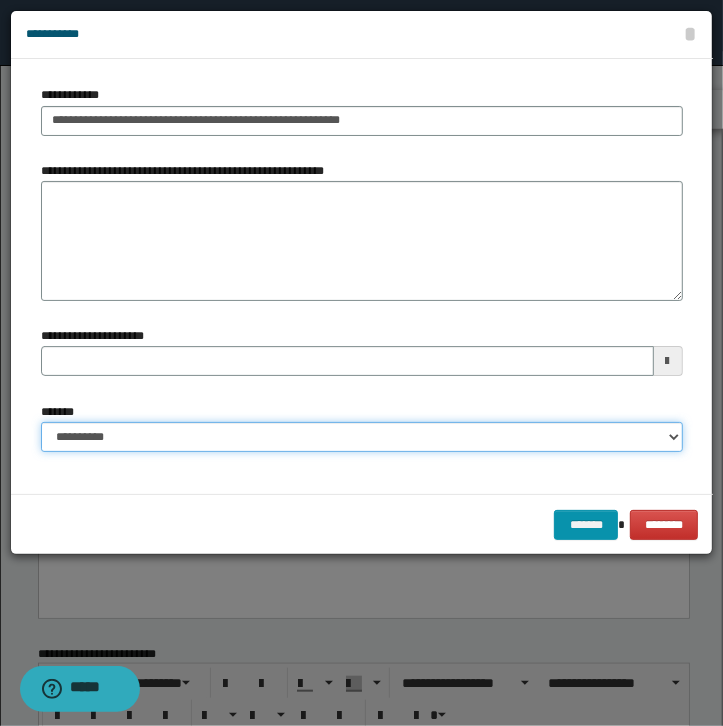 click on "**********" at bounding box center [362, 437] 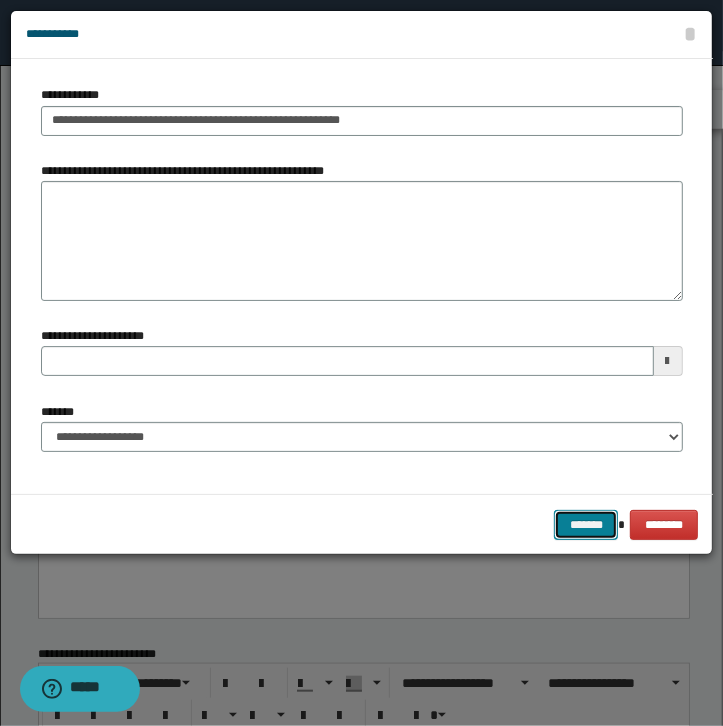 click on "*******" at bounding box center (586, 525) 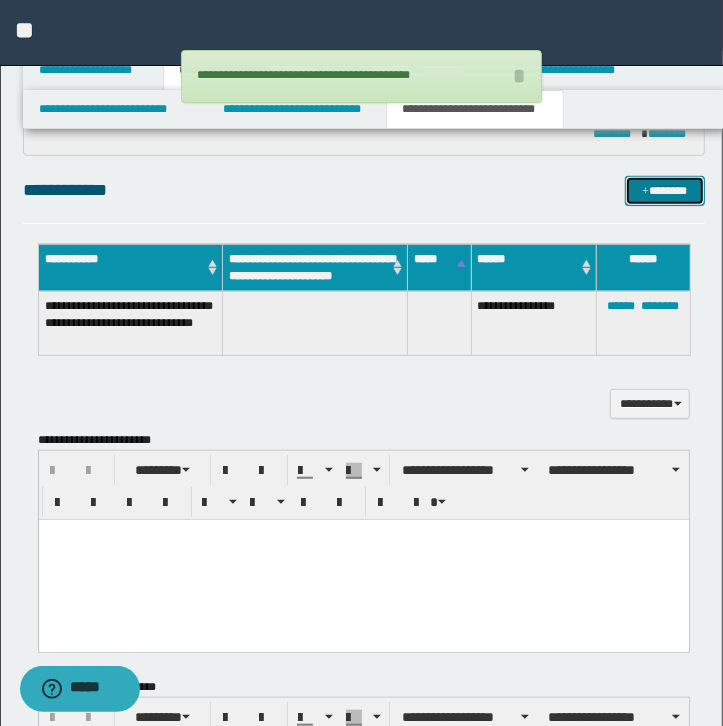 click on "*******" at bounding box center (665, 191) 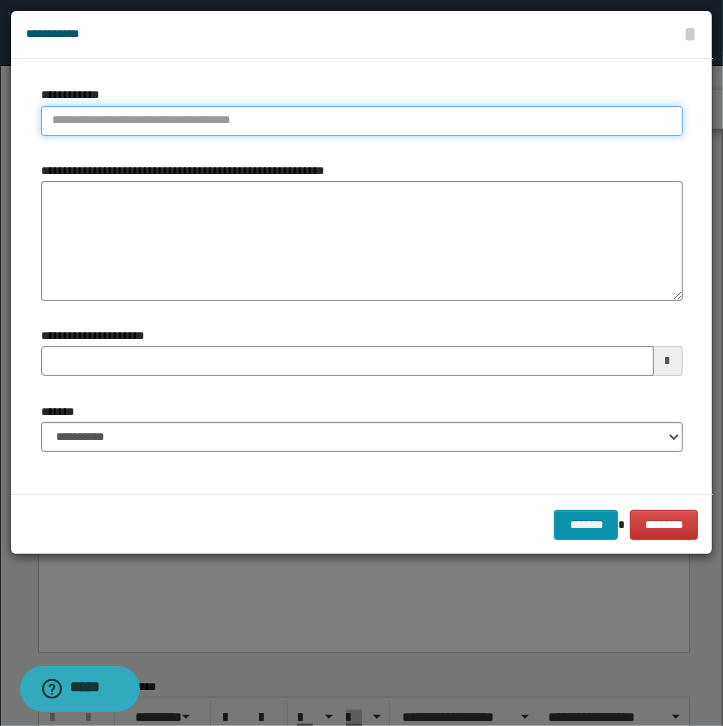 type on "**********" 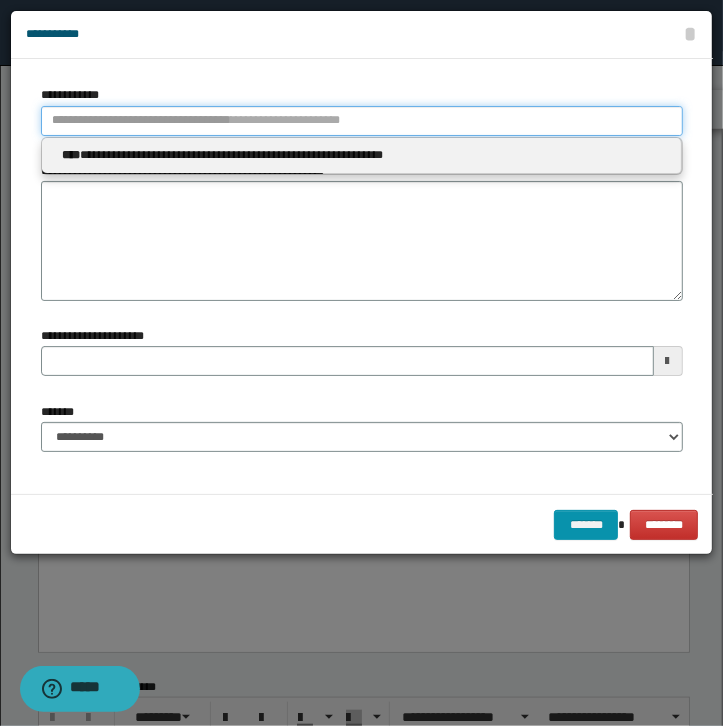 click on "**********" at bounding box center (362, 121) 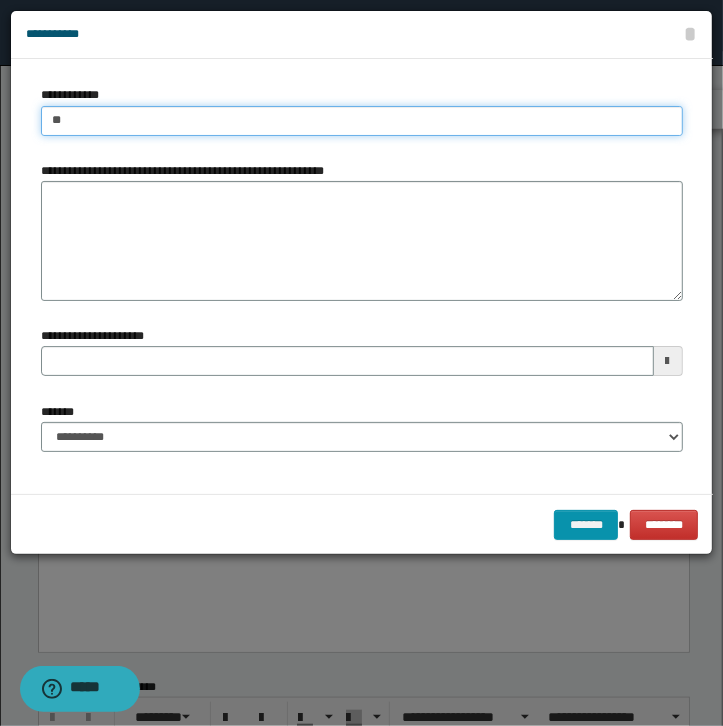 type on "***" 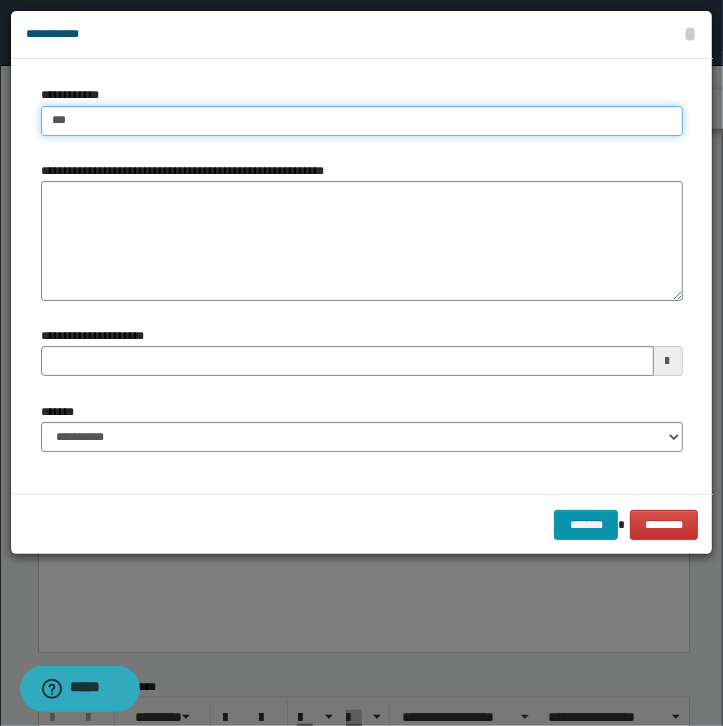 type on "***" 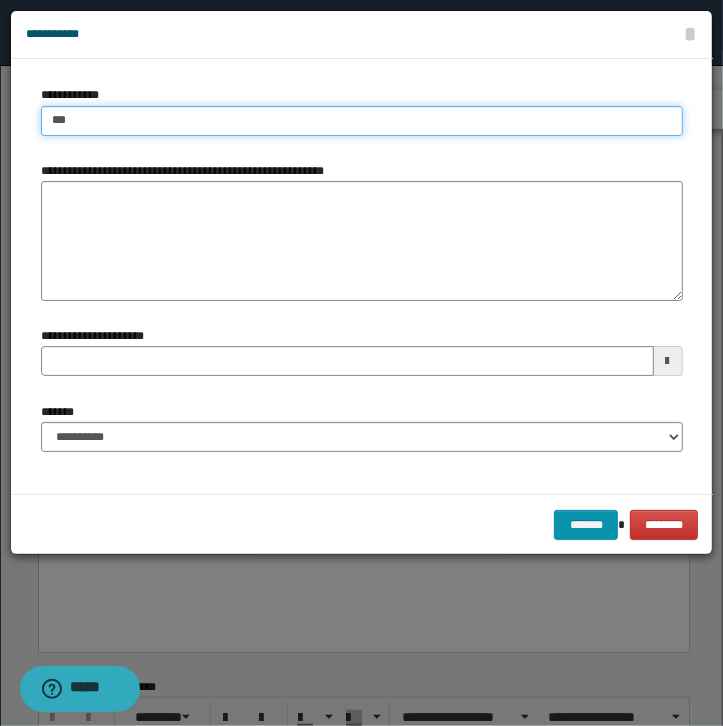 type 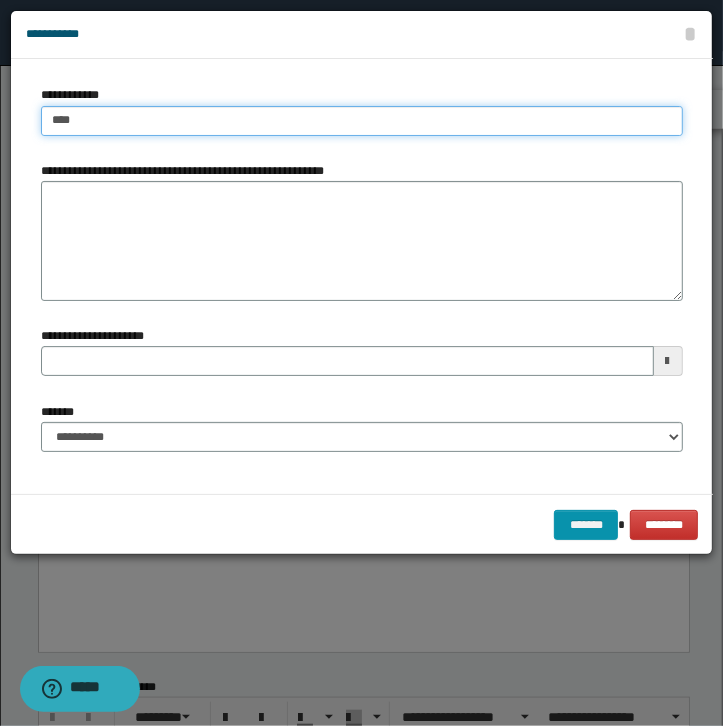 type on "****" 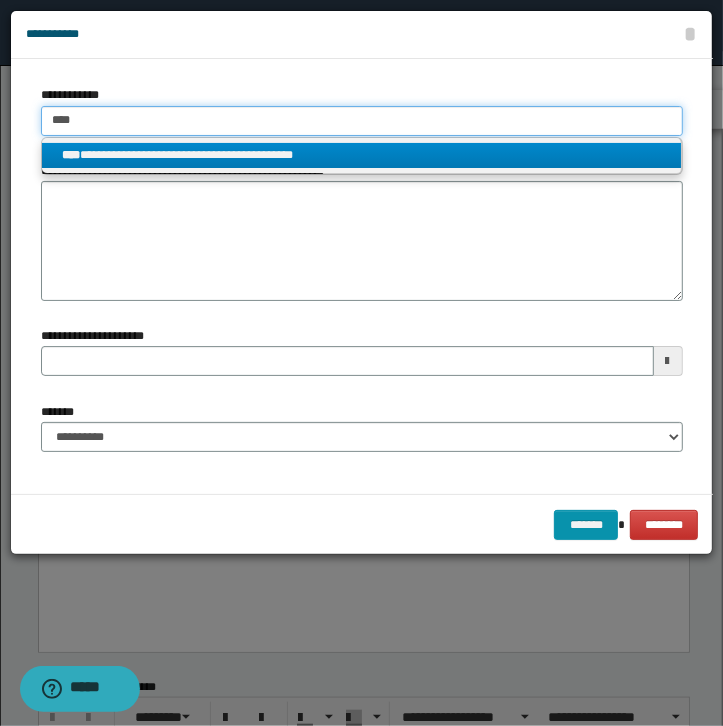 type on "****" 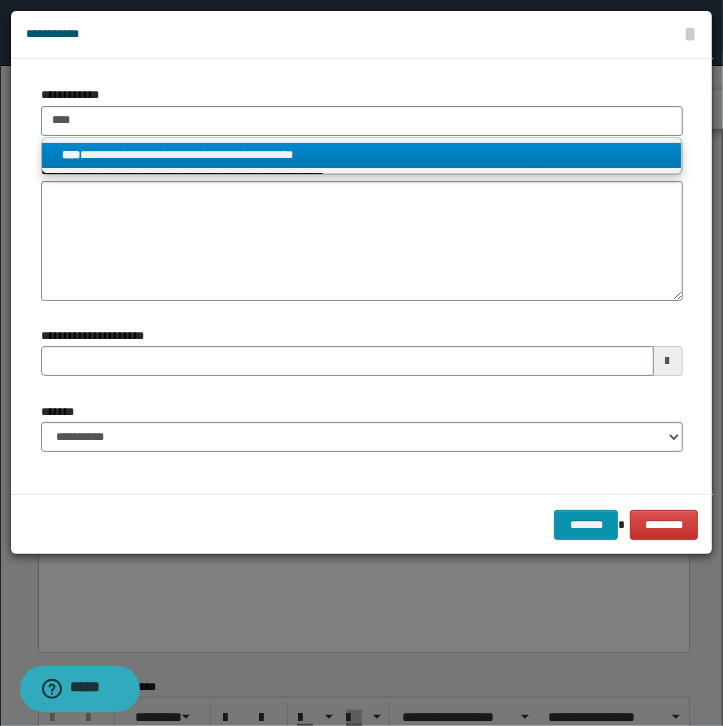 click on "**********" at bounding box center (361, 155) 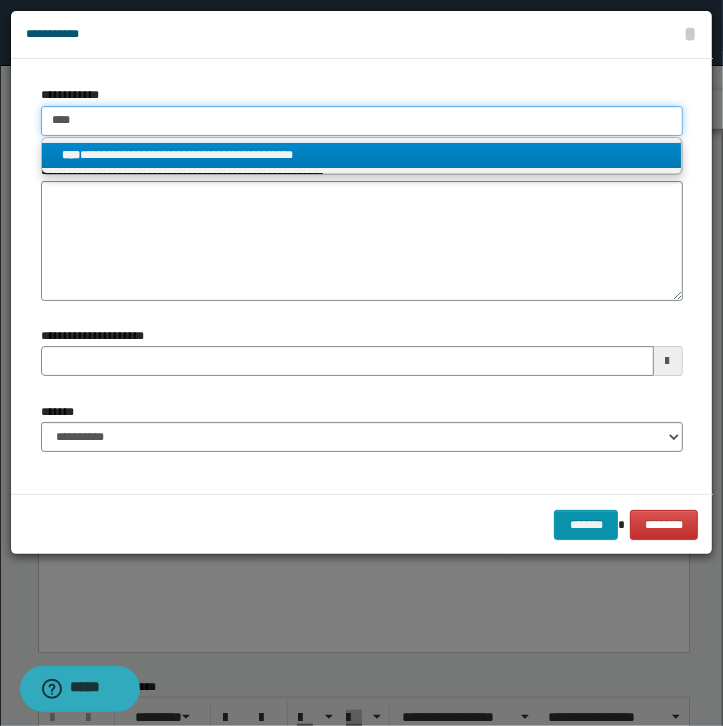 type 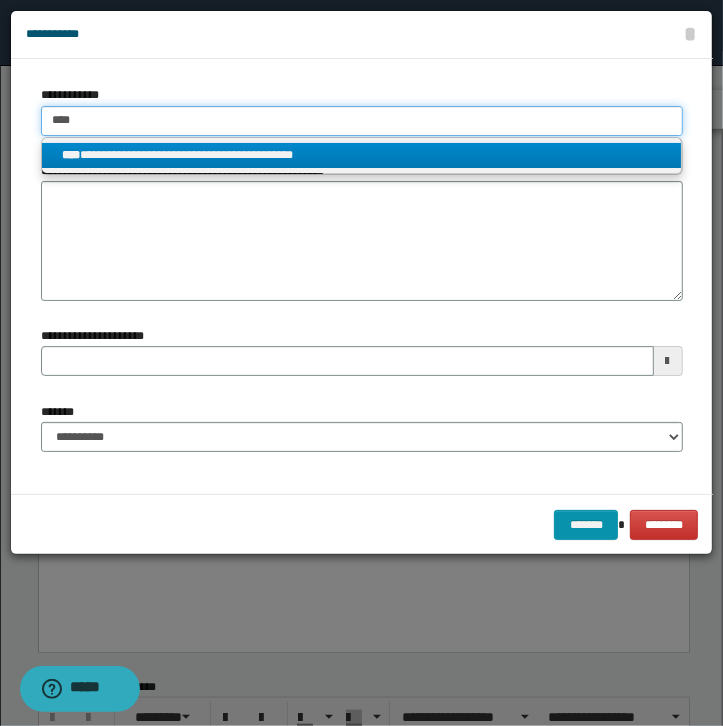 type on "**********" 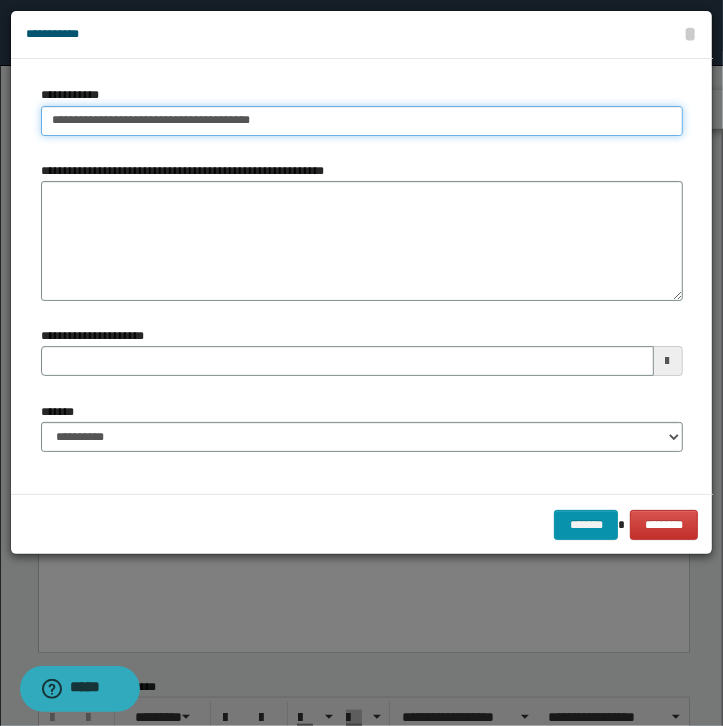 type 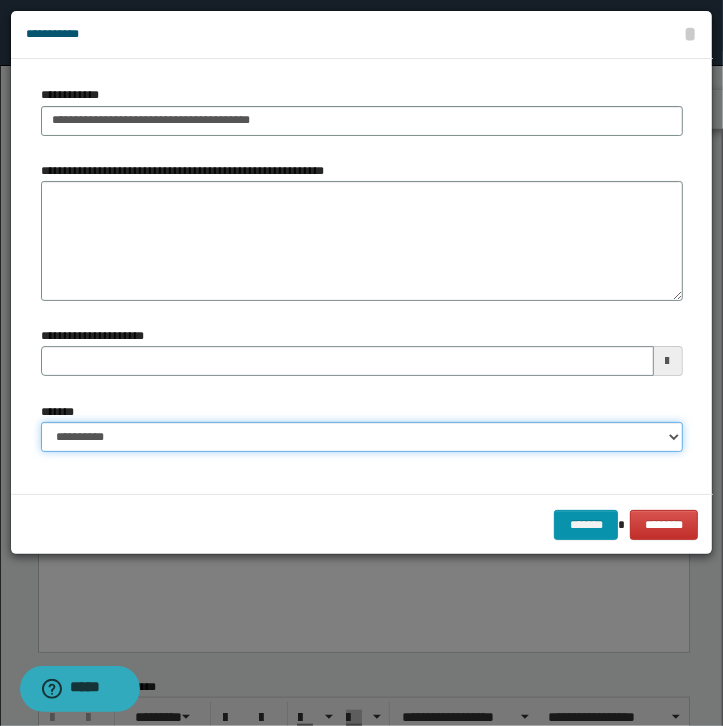 click on "**********" at bounding box center (362, 437) 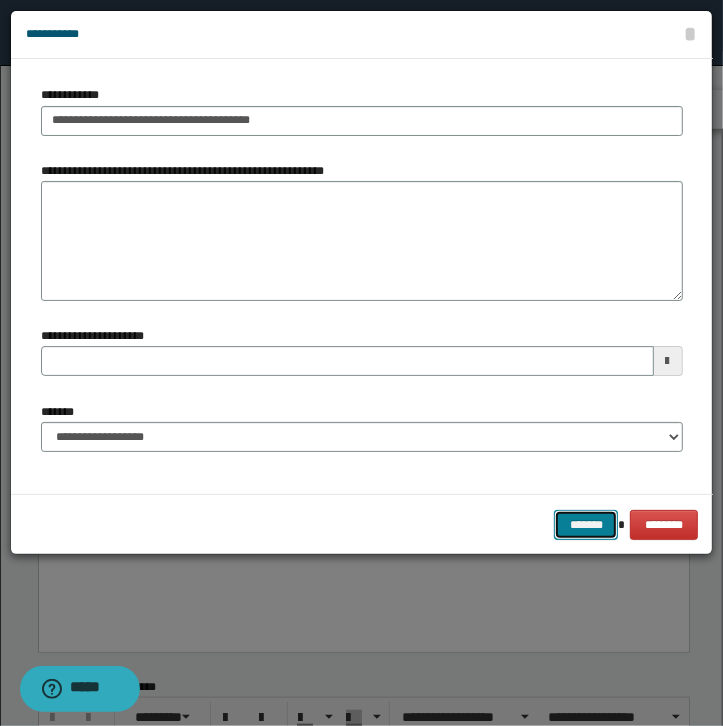 click on "*******" at bounding box center [586, 525] 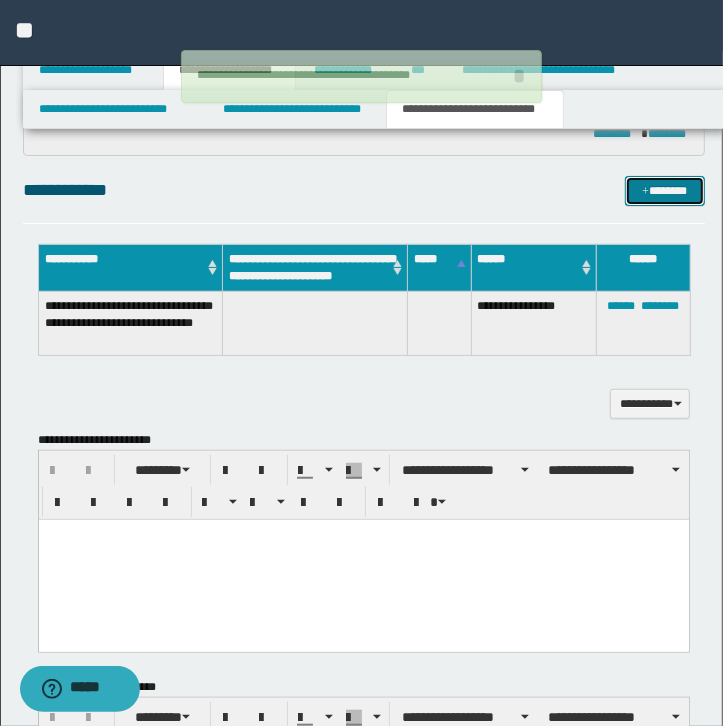 type 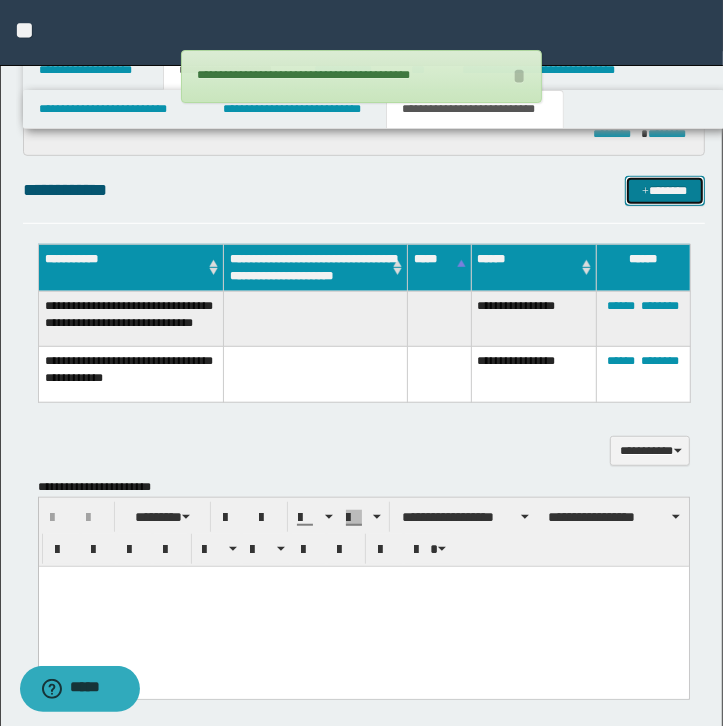 click on "*******" at bounding box center [665, 191] 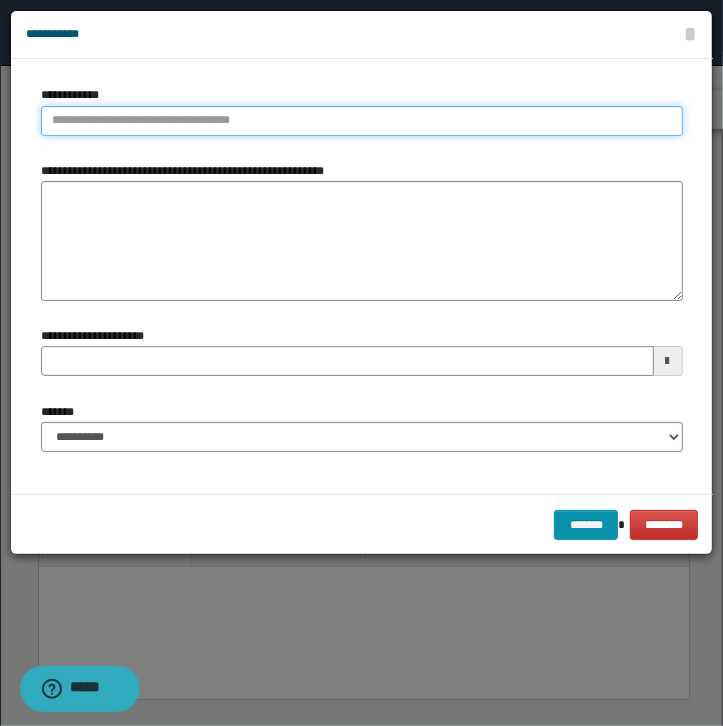type on "**********" 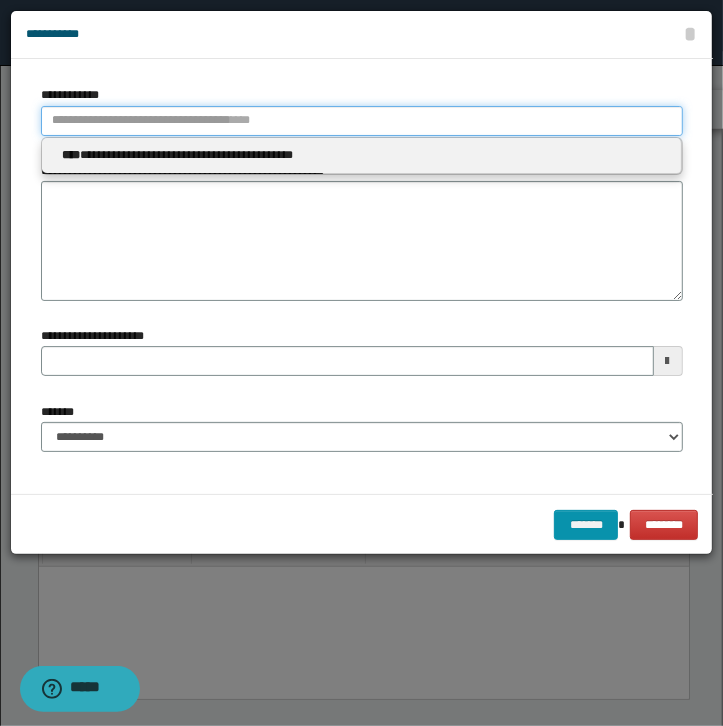 click on "**********" at bounding box center [362, 121] 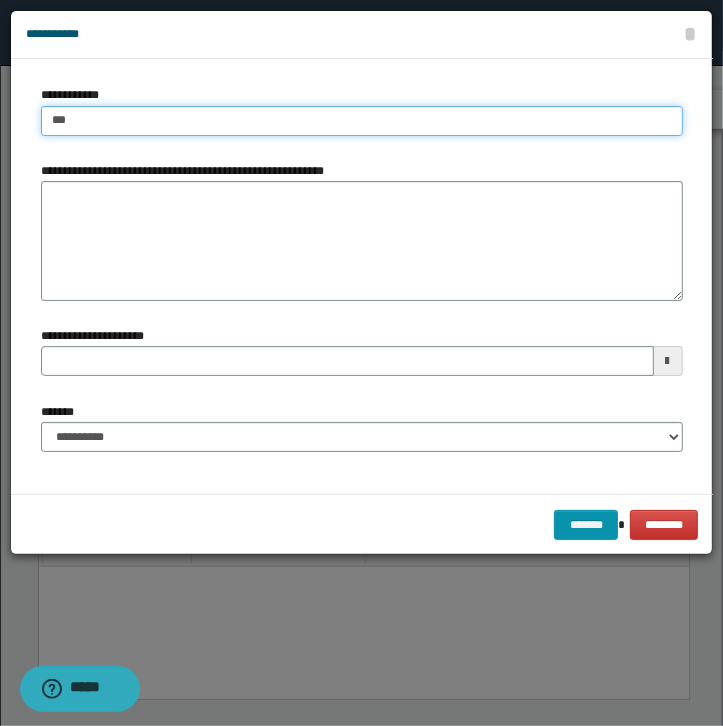 type on "****" 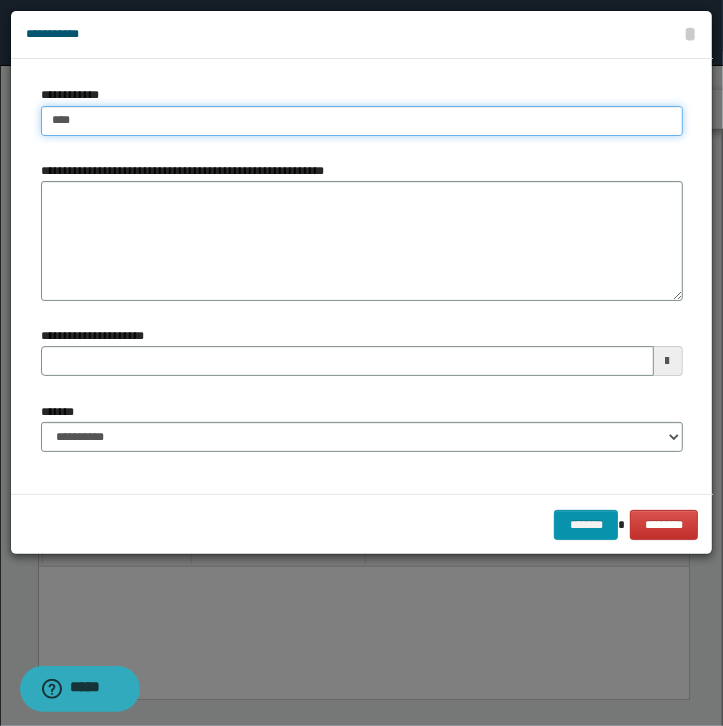 type on "****" 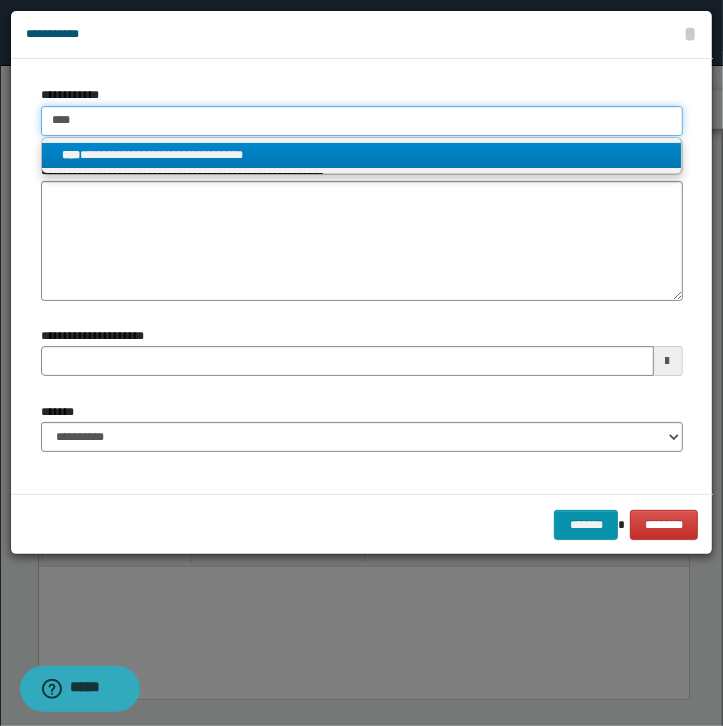 type on "****" 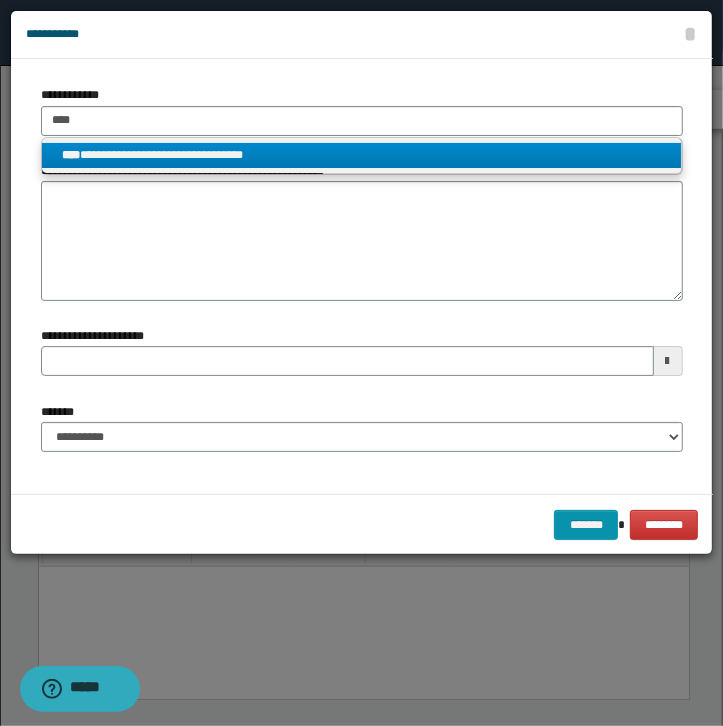 click on "**********" at bounding box center [361, 155] 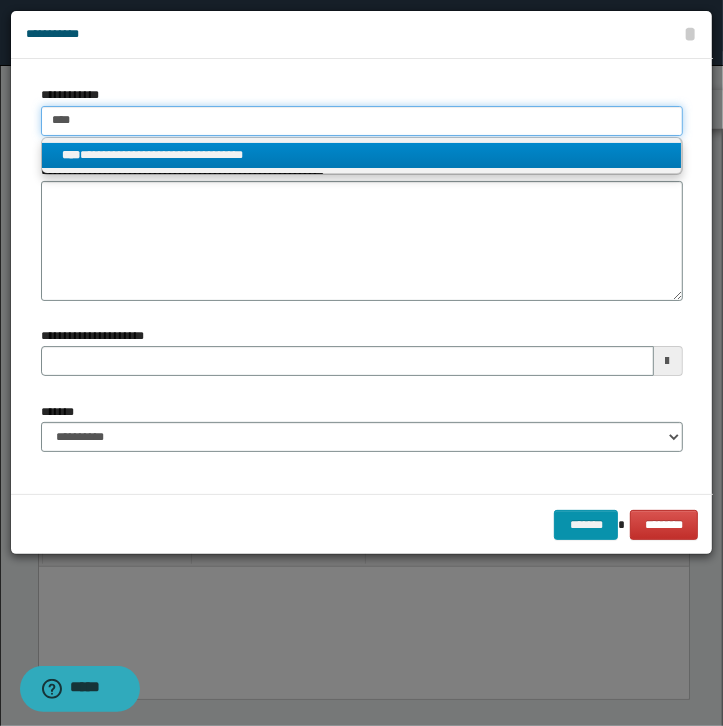 type 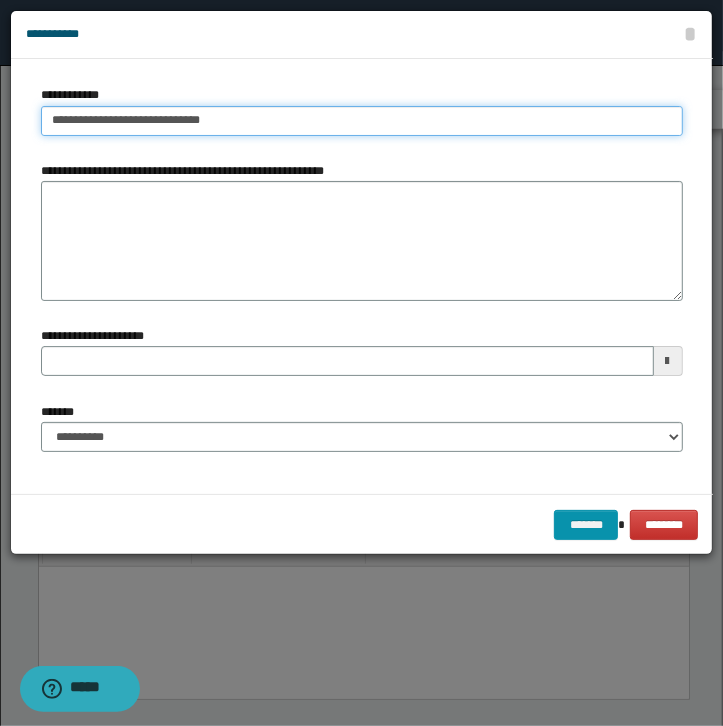 type 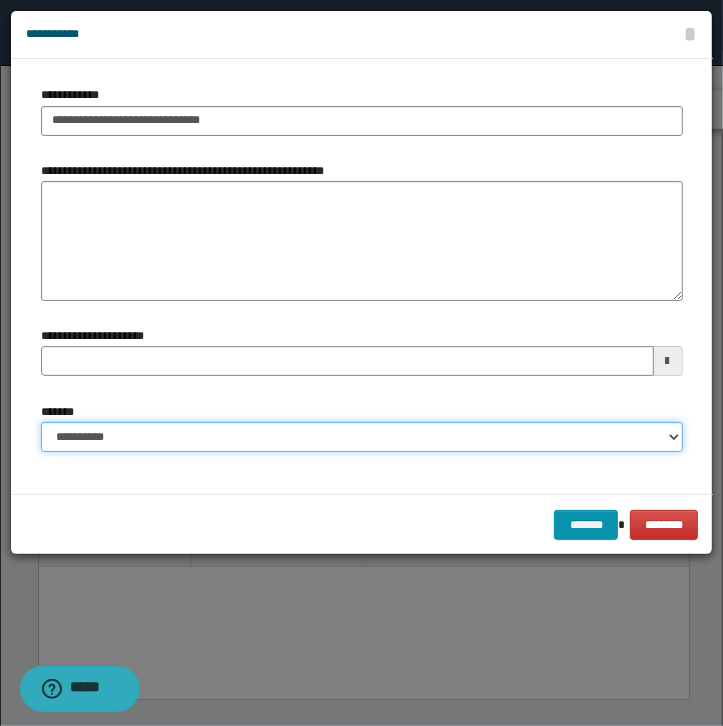 click on "**********" at bounding box center (362, 437) 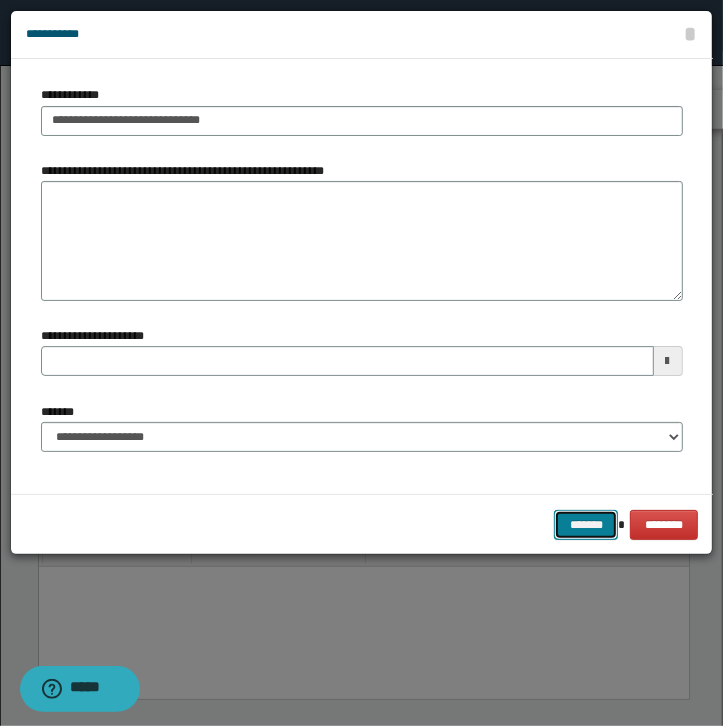 click on "*******" at bounding box center (586, 525) 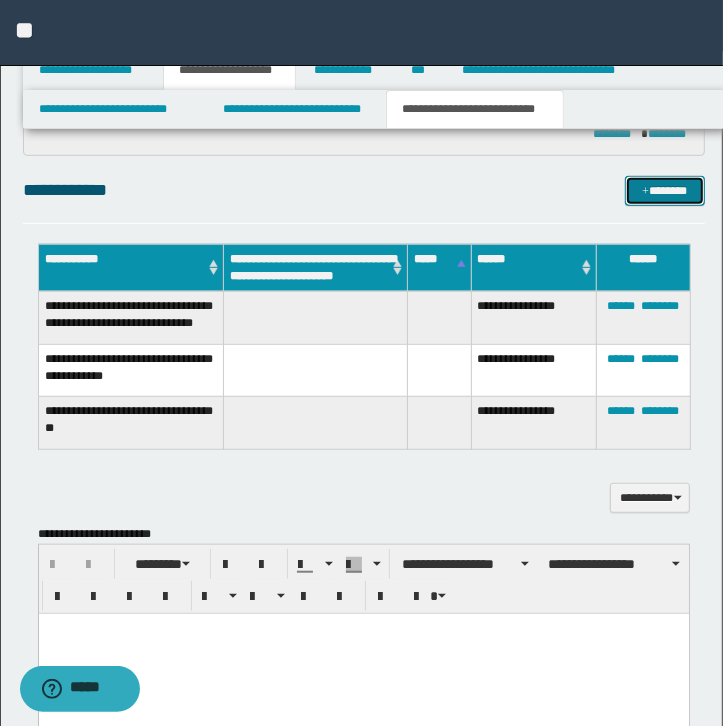 click on "*******" at bounding box center (665, 191) 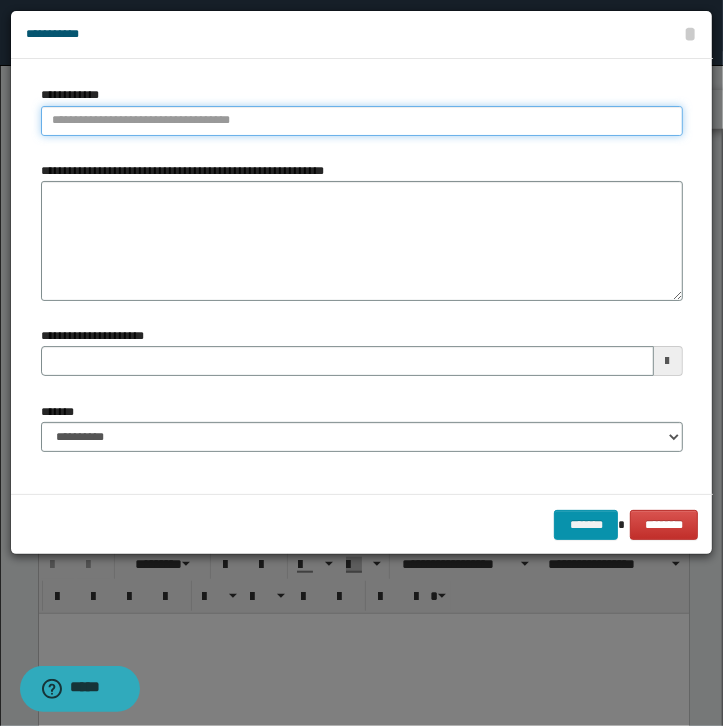 type on "**********" 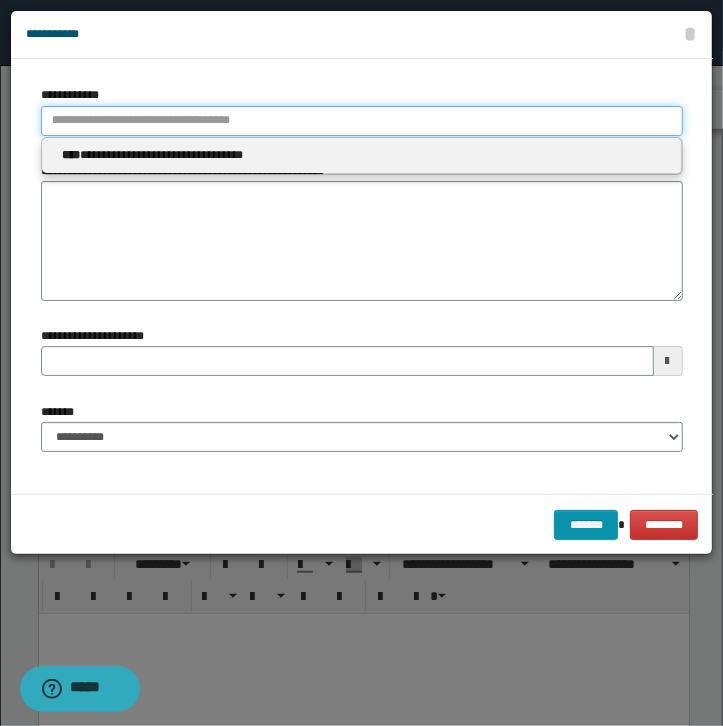 click on "**********" at bounding box center (362, 121) 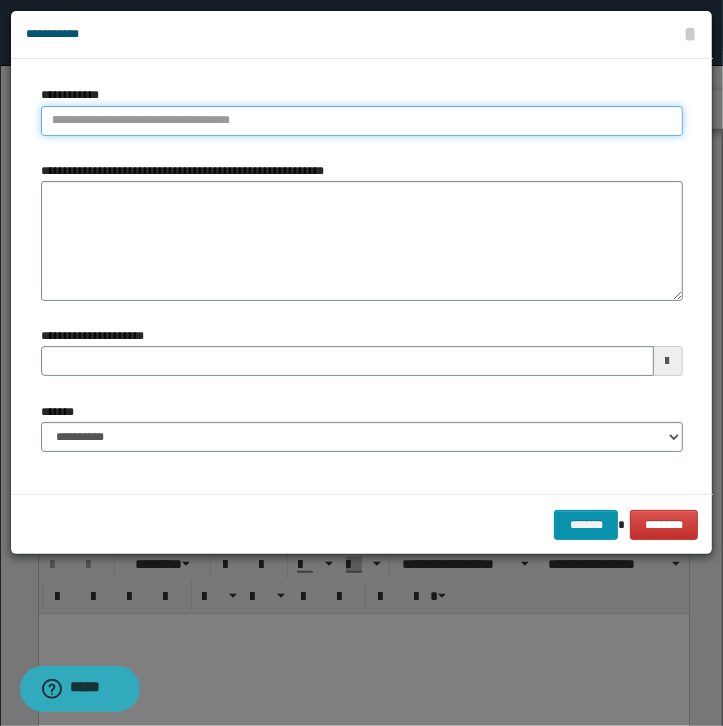 type 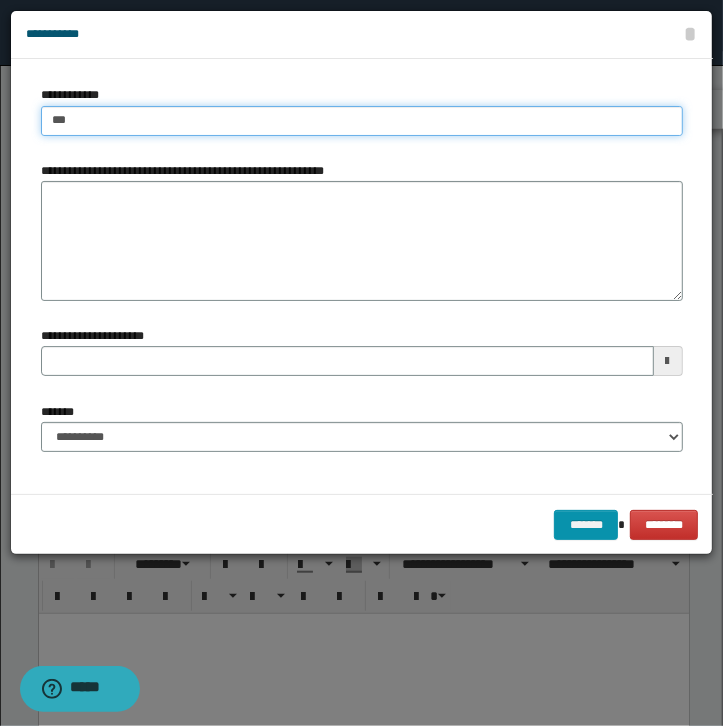 type on "****" 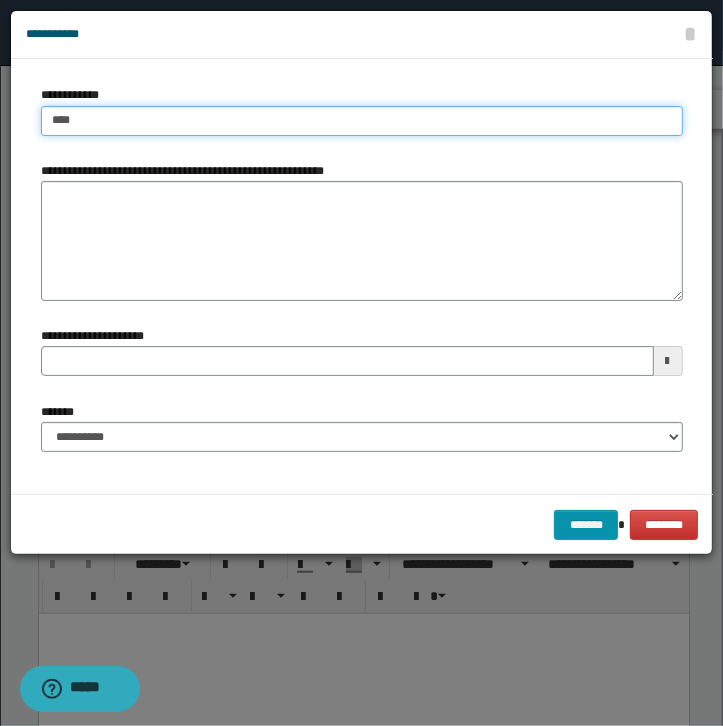 type on "****" 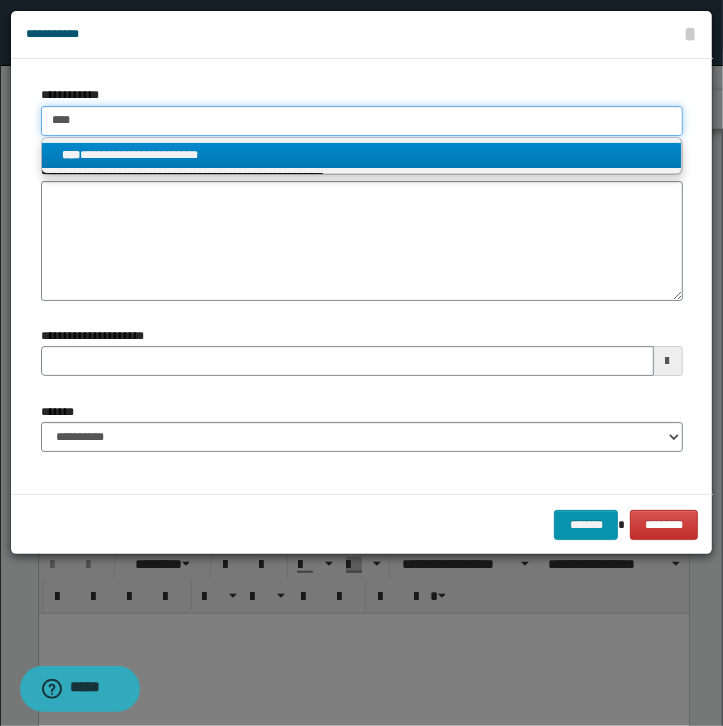 type on "****" 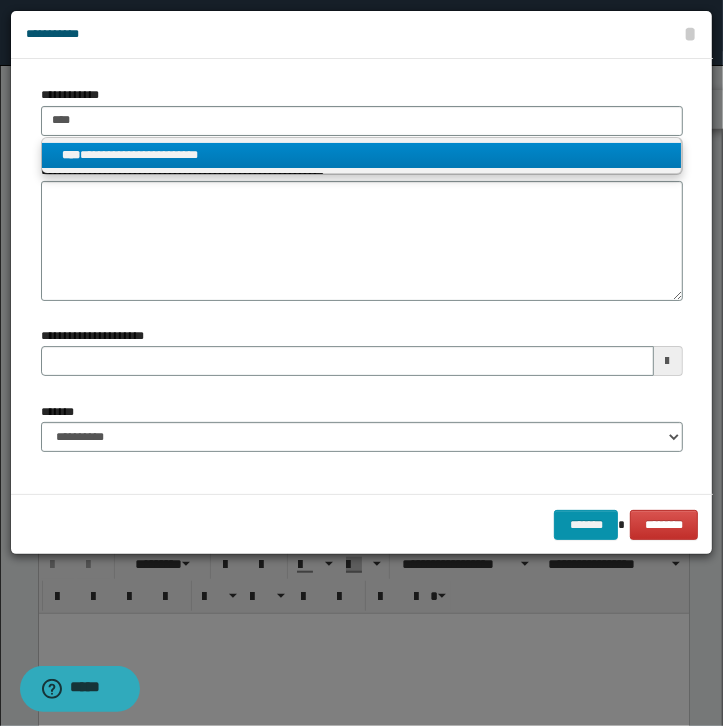 click on "**********" at bounding box center (361, 155) 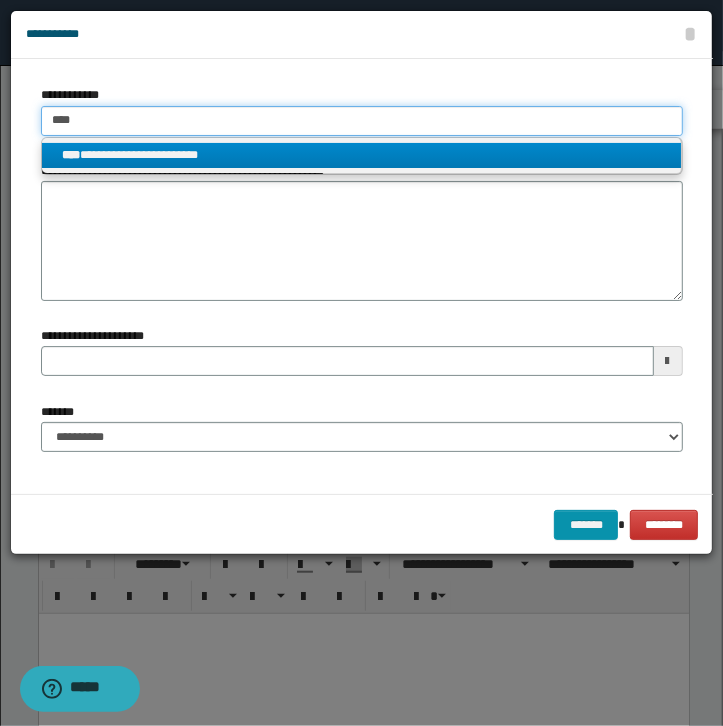 type 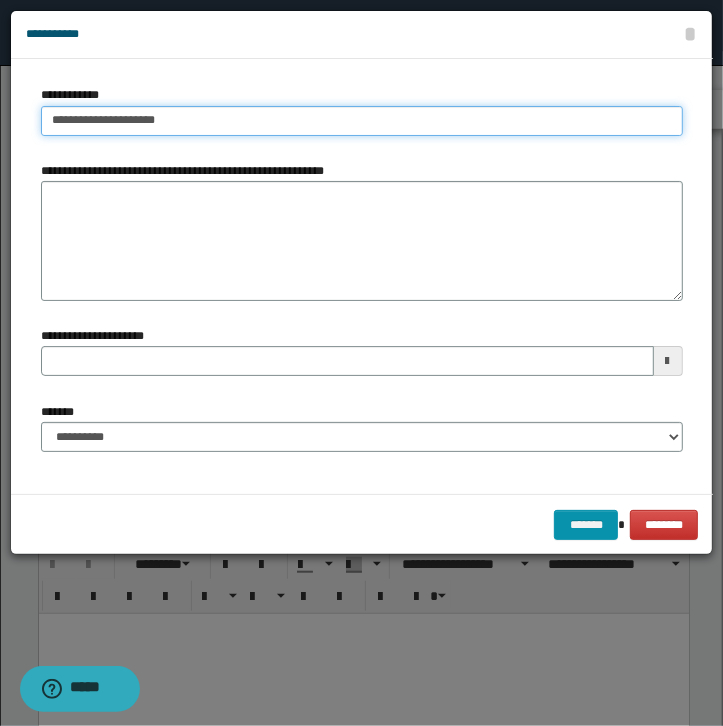 type 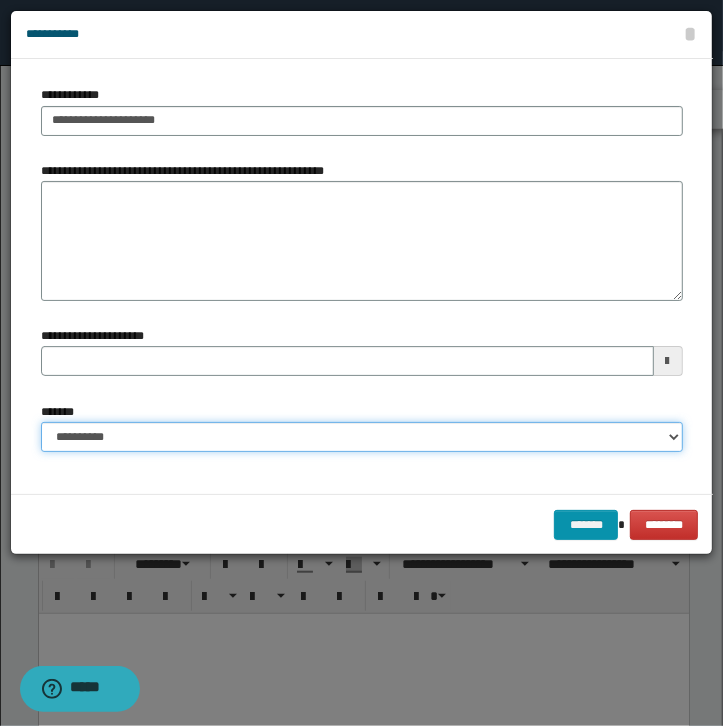 click on "**********" at bounding box center [362, 437] 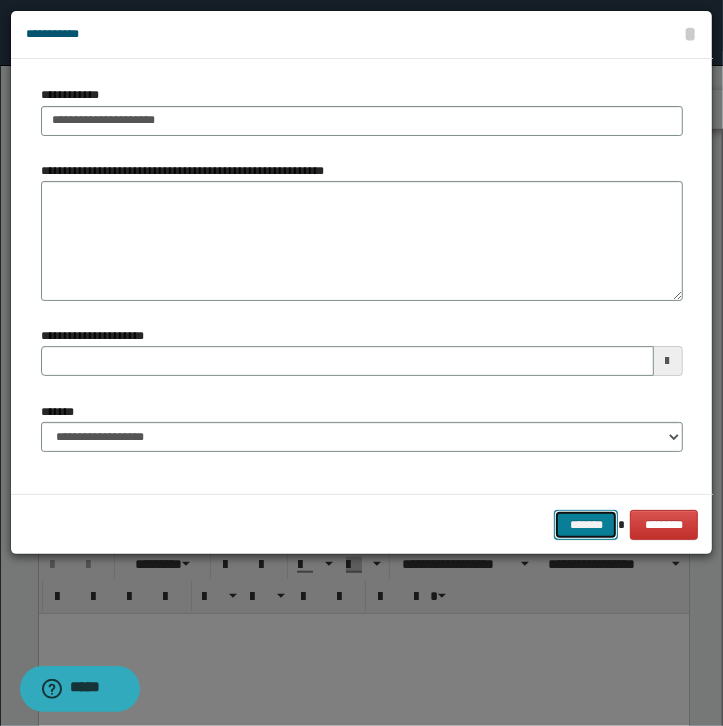 click on "*******" at bounding box center [586, 525] 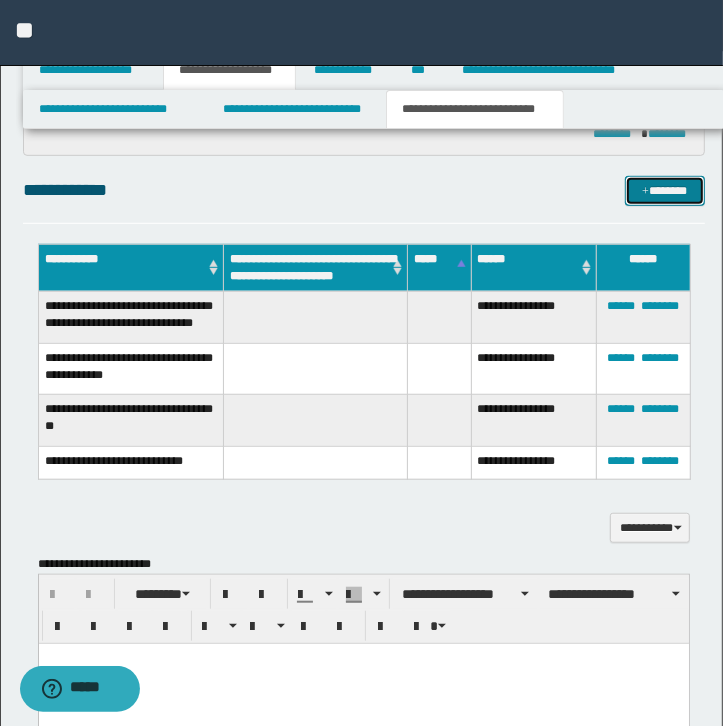 click on "*******" at bounding box center [665, 191] 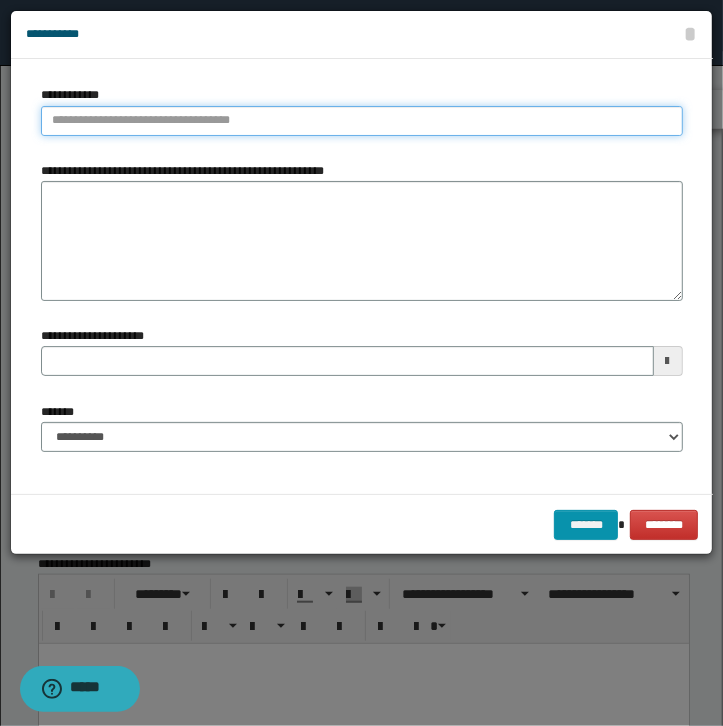 type on "**********" 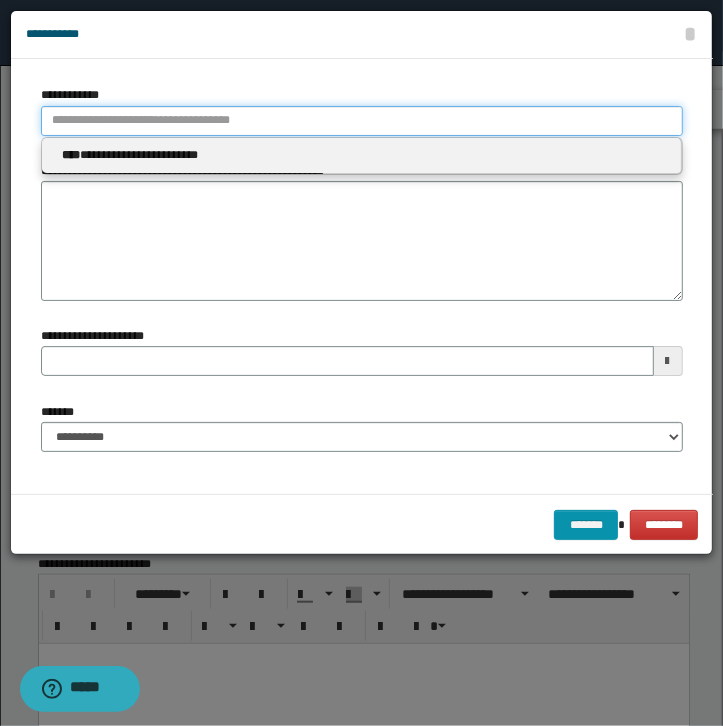 click on "**********" at bounding box center [362, 121] 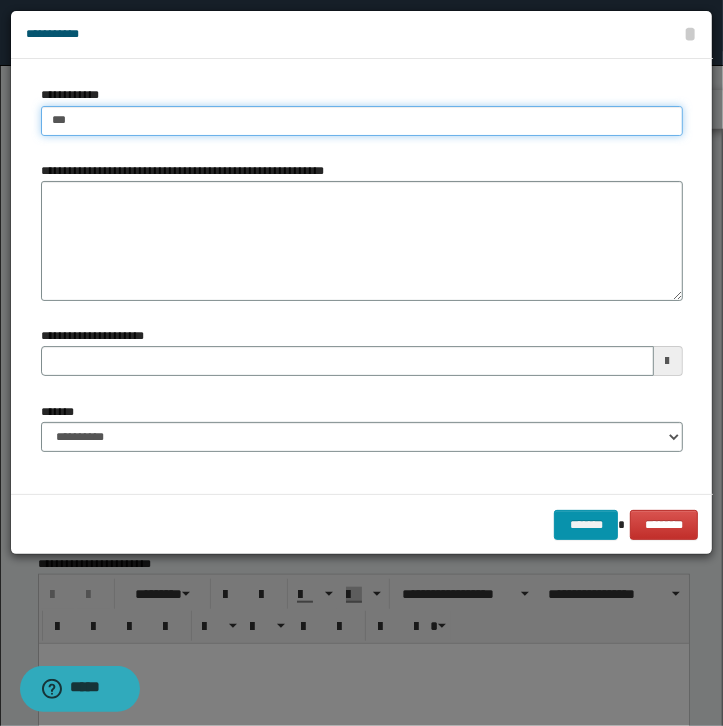 type on "****" 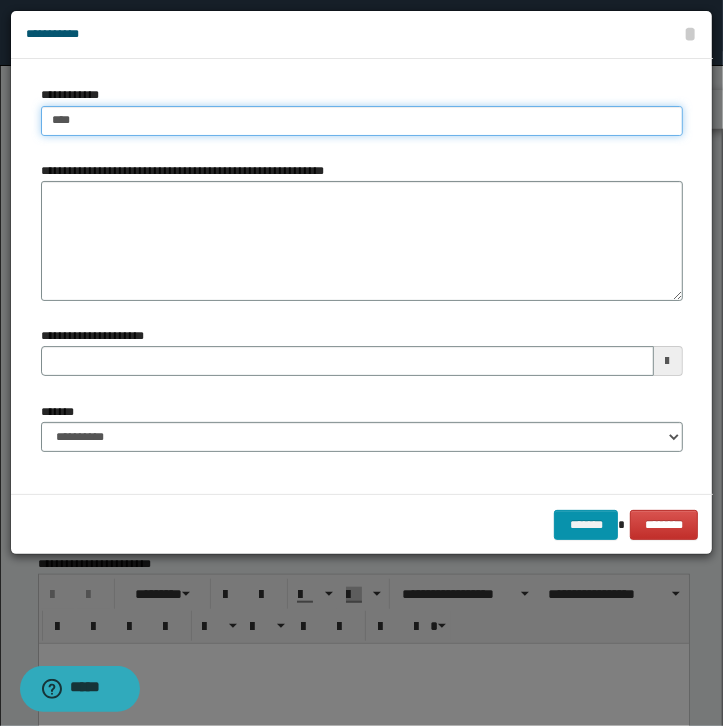 type on "****" 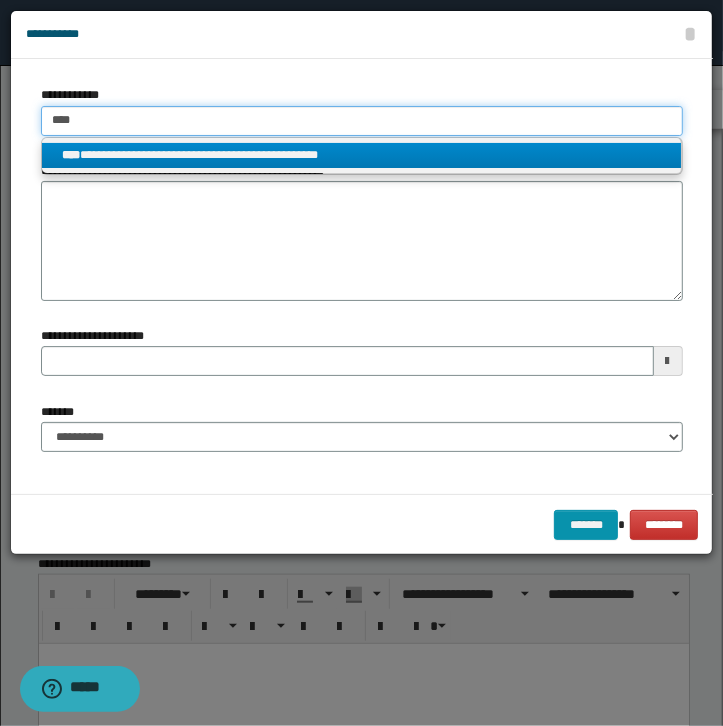 type on "****" 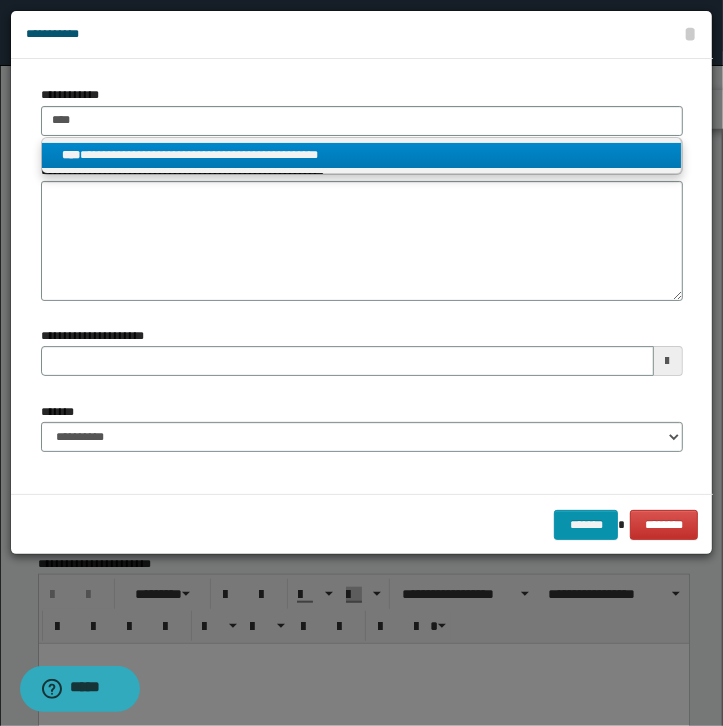 click on "**********" at bounding box center [361, 155] 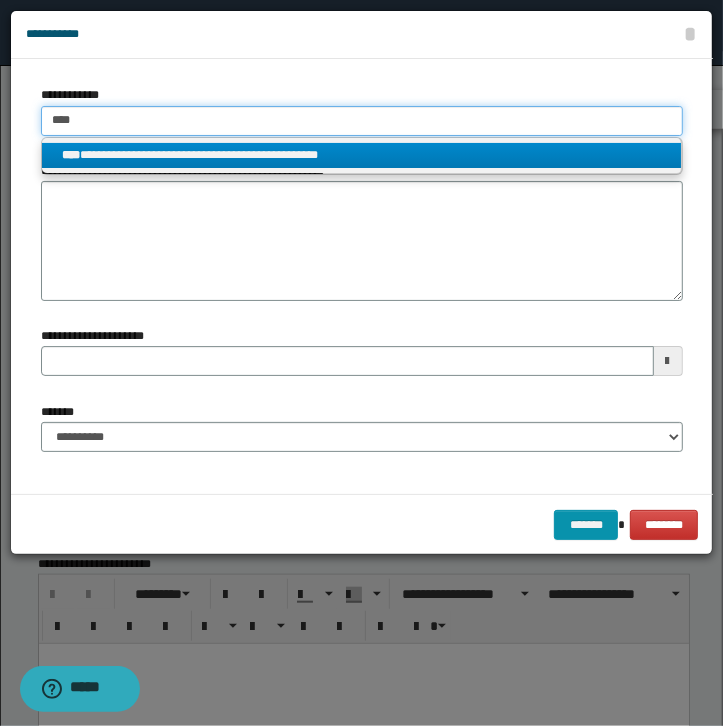 type 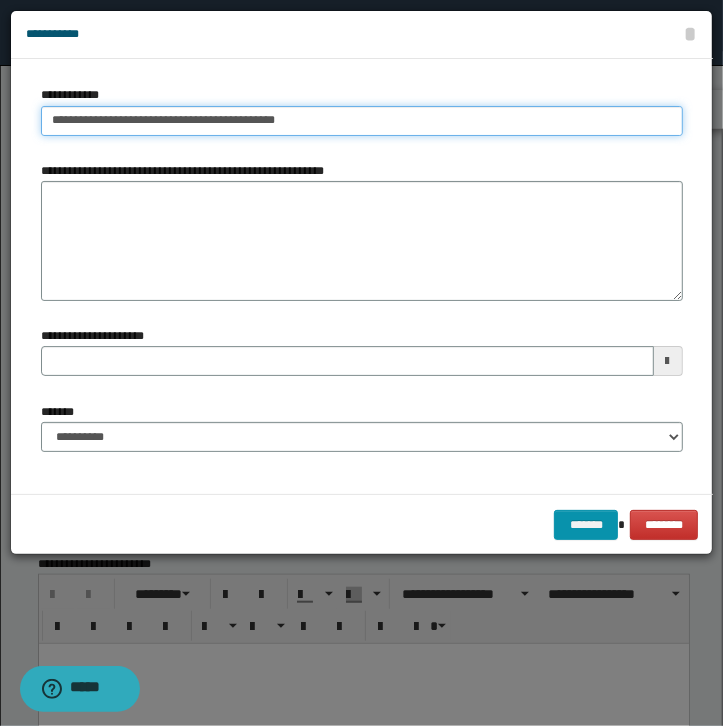 type 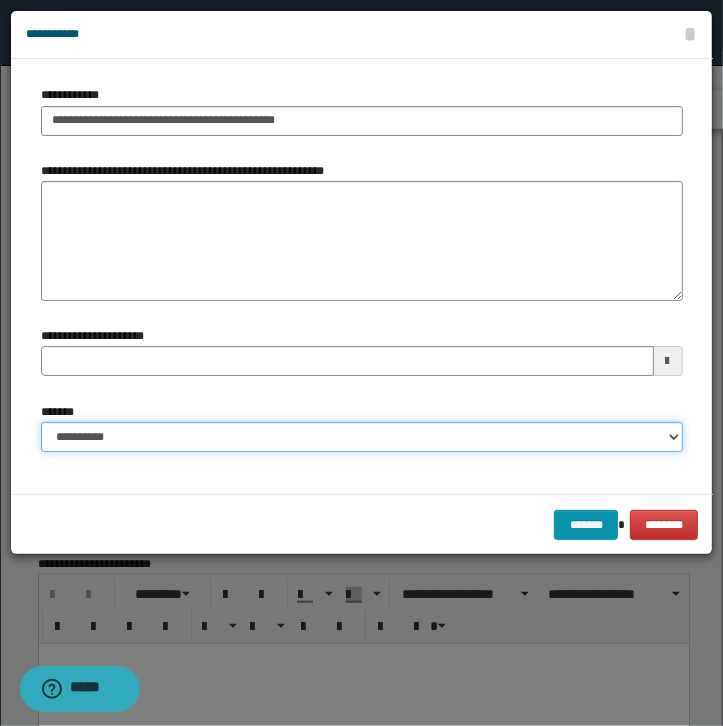 click on "**********" at bounding box center (362, 437) 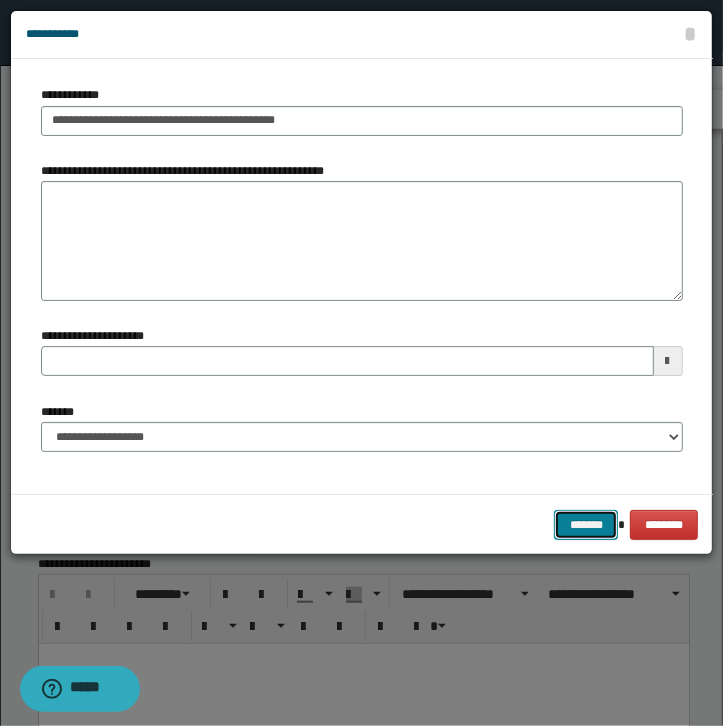click on "*******" at bounding box center (586, 525) 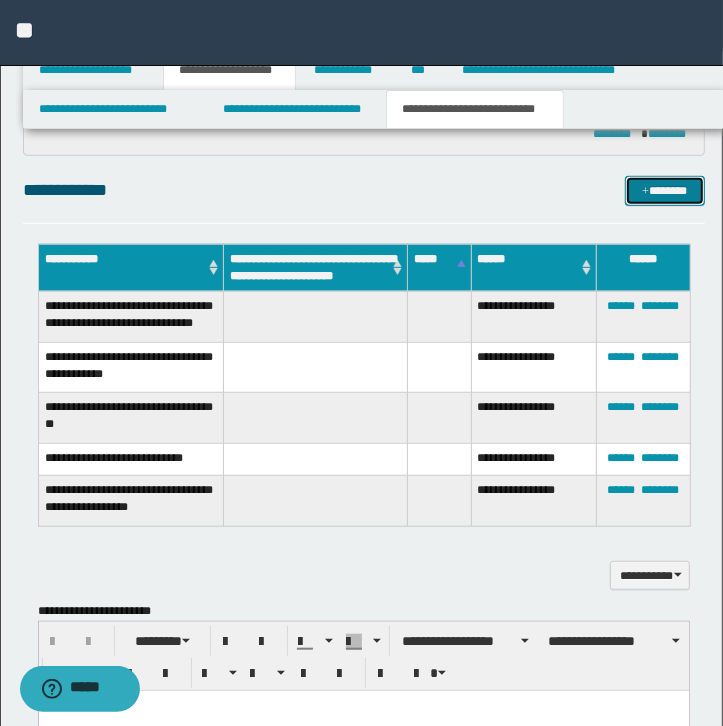click on "*******" at bounding box center (665, 191) 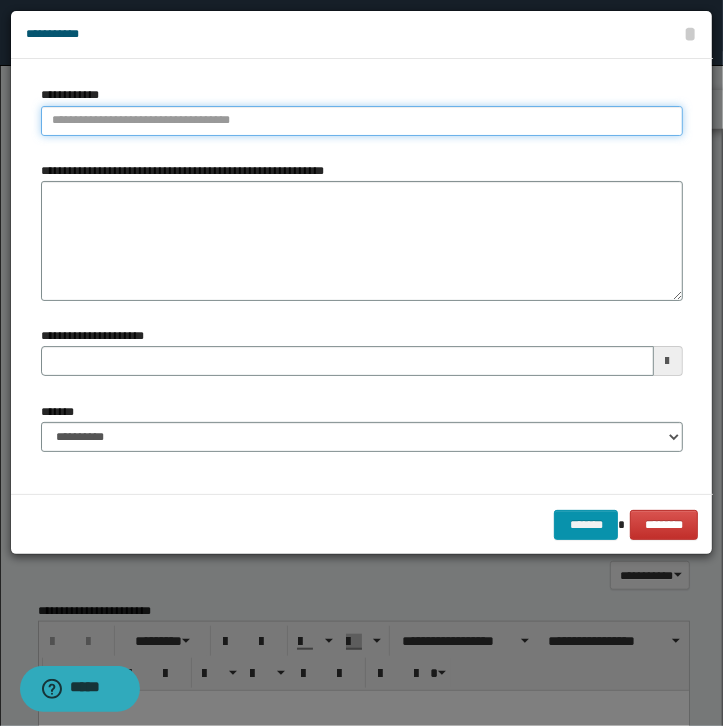 type on "**********" 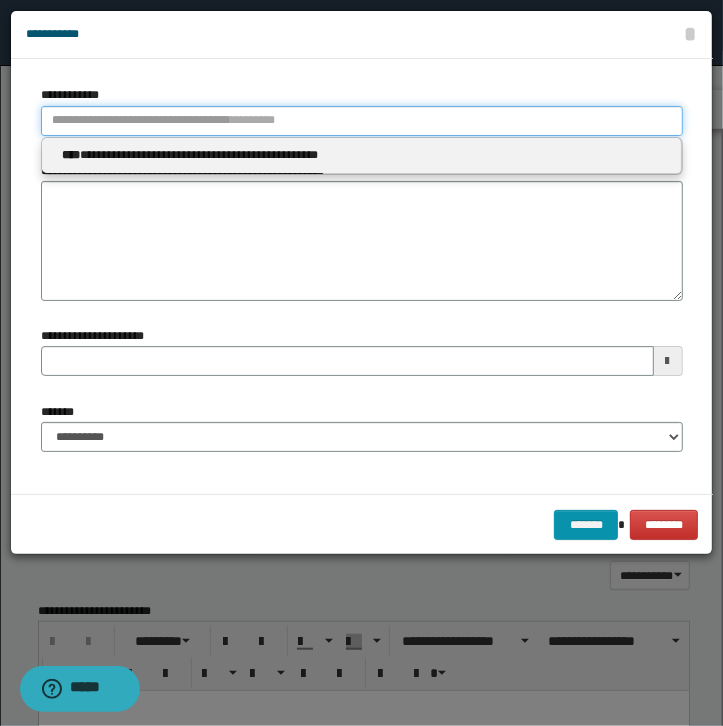 click on "**********" at bounding box center [362, 121] 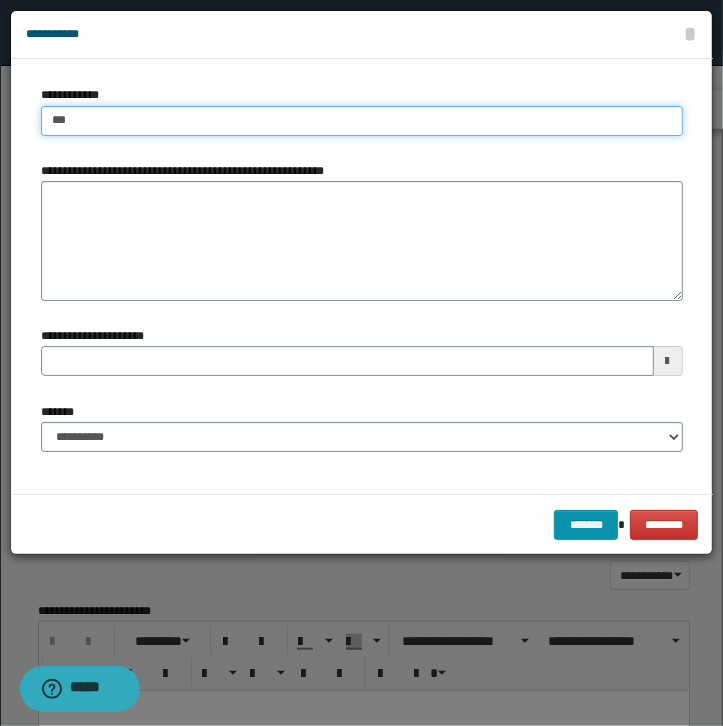 type on "****" 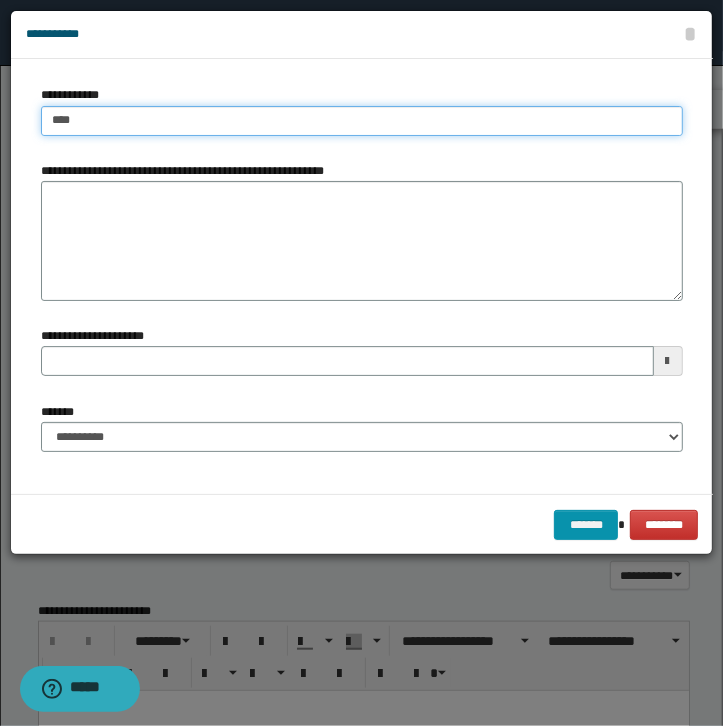 type on "****" 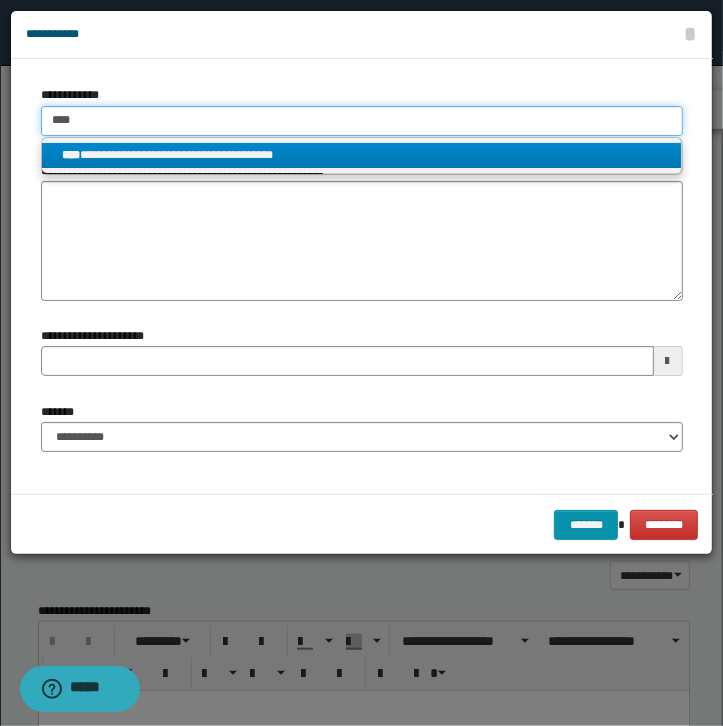 type on "****" 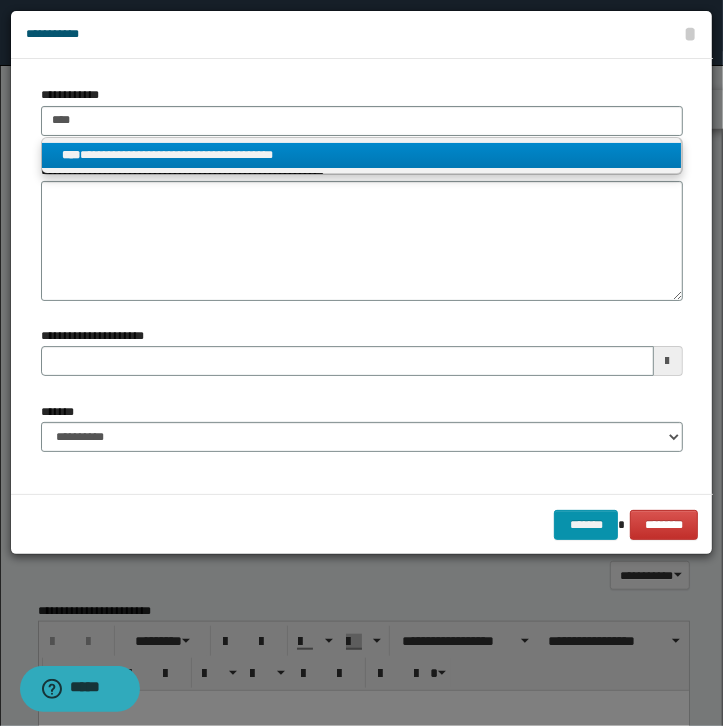 click on "**********" at bounding box center [361, 155] 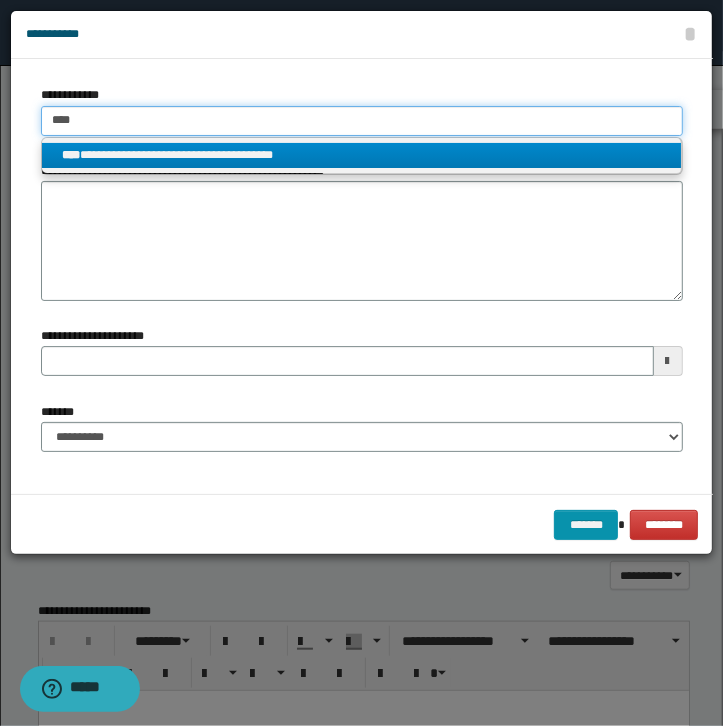 type 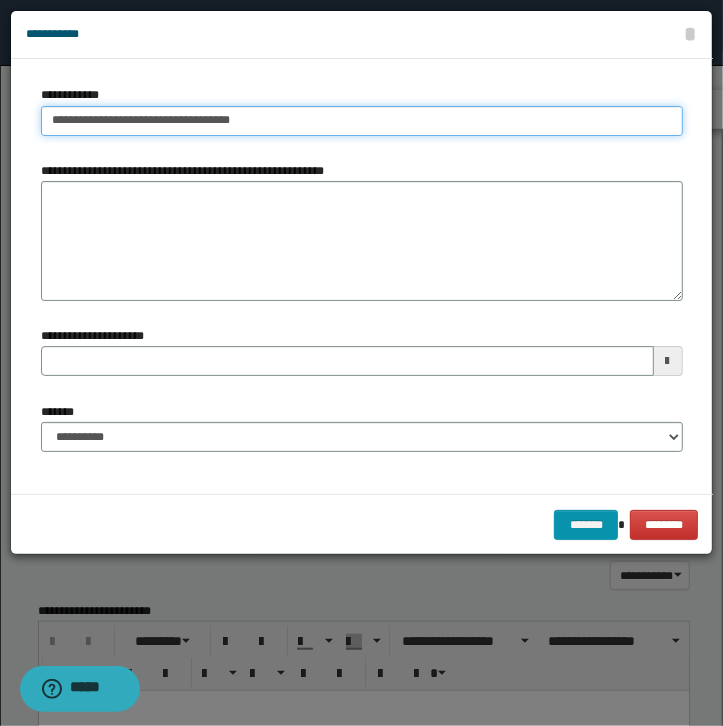type 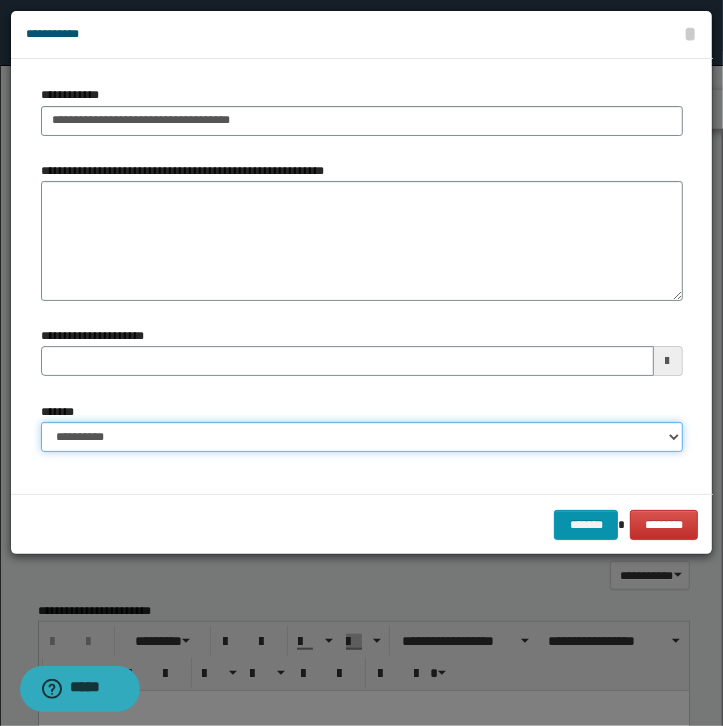 click on "**********" at bounding box center (362, 437) 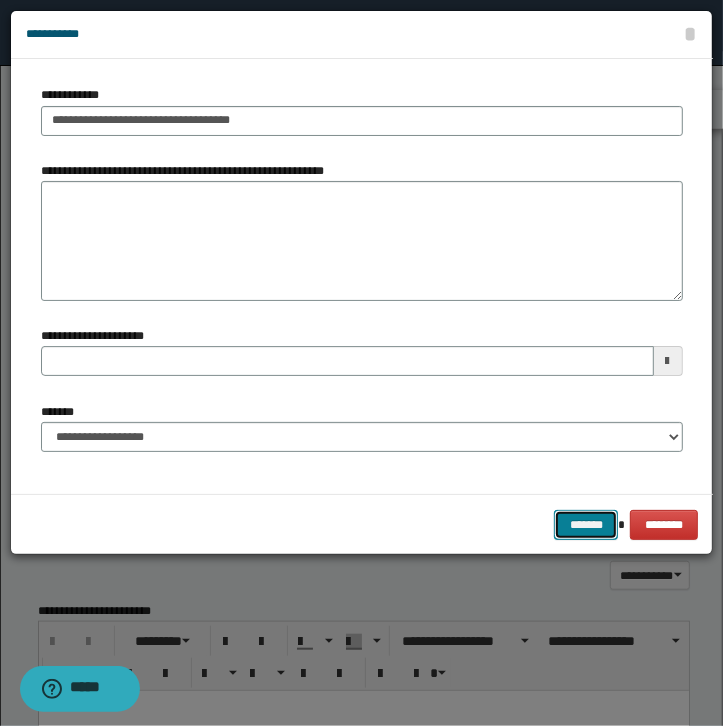 click on "*******" at bounding box center (586, 525) 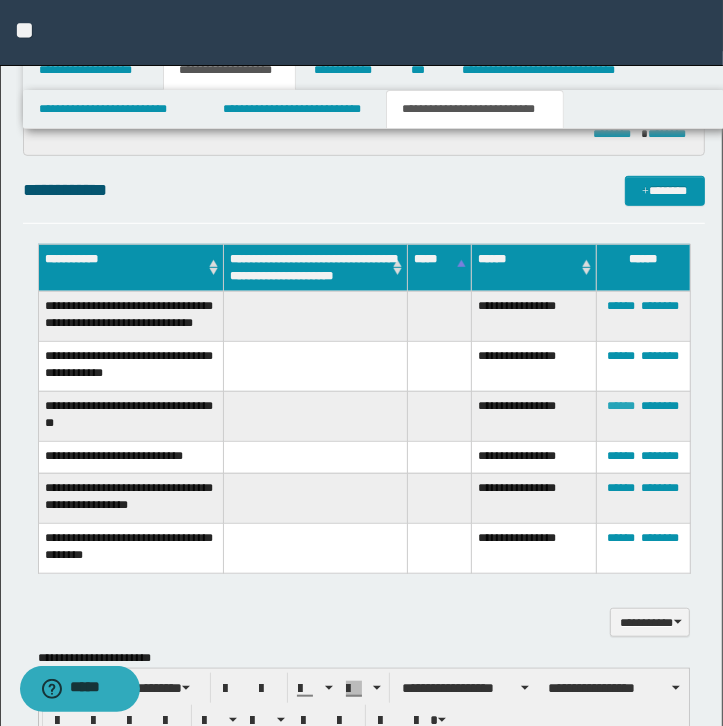 click on "******" at bounding box center [621, 406] 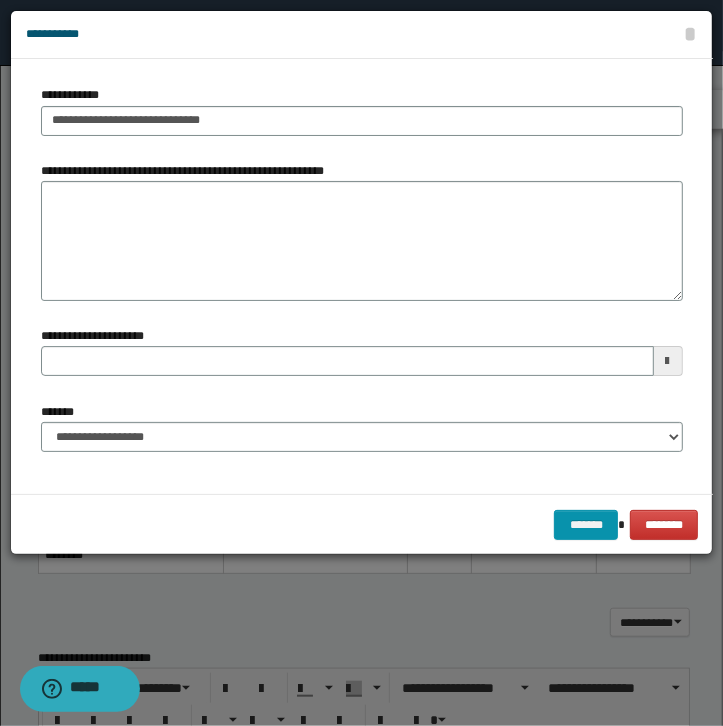 type 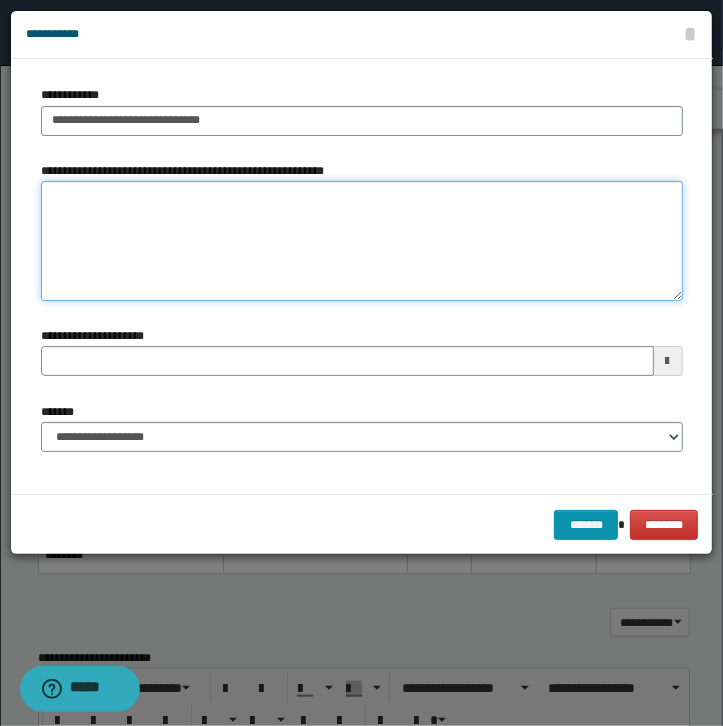 click on "**********" at bounding box center (362, 241) 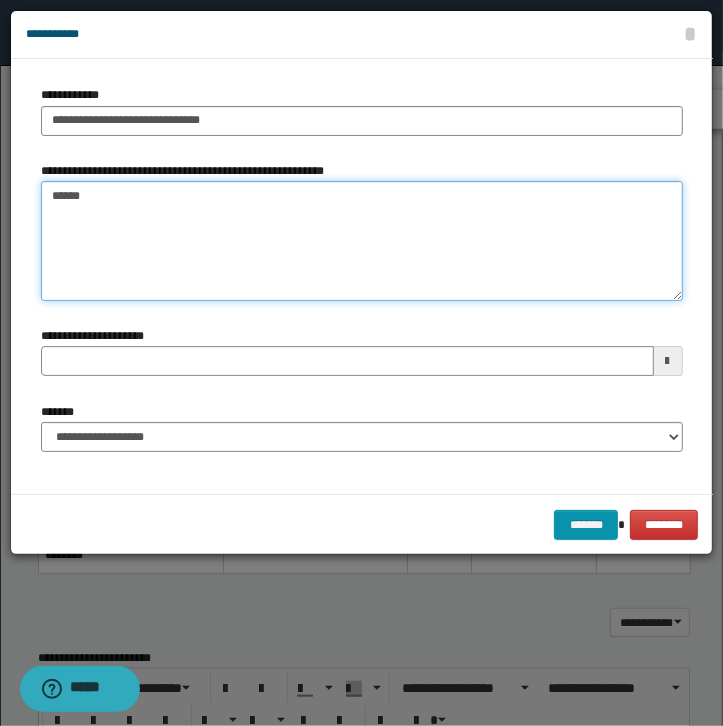 type on "*******" 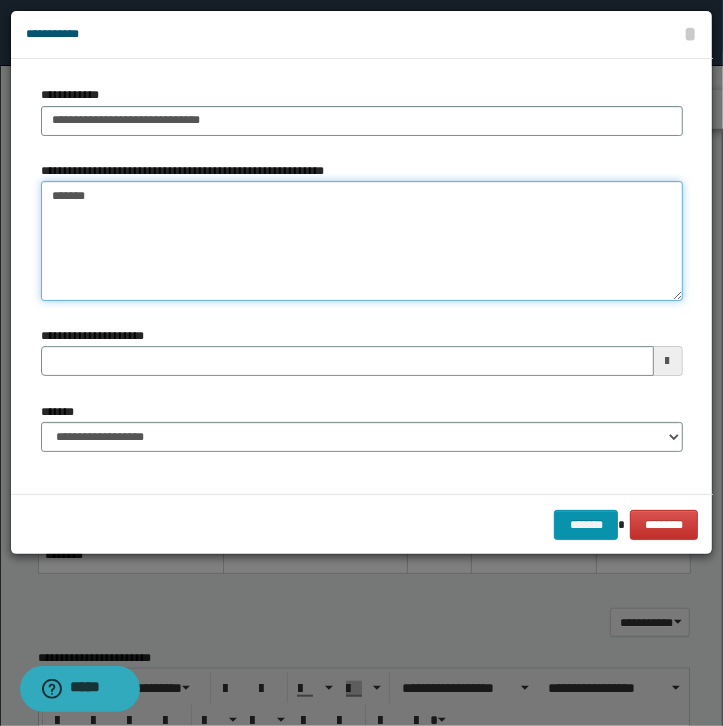 type 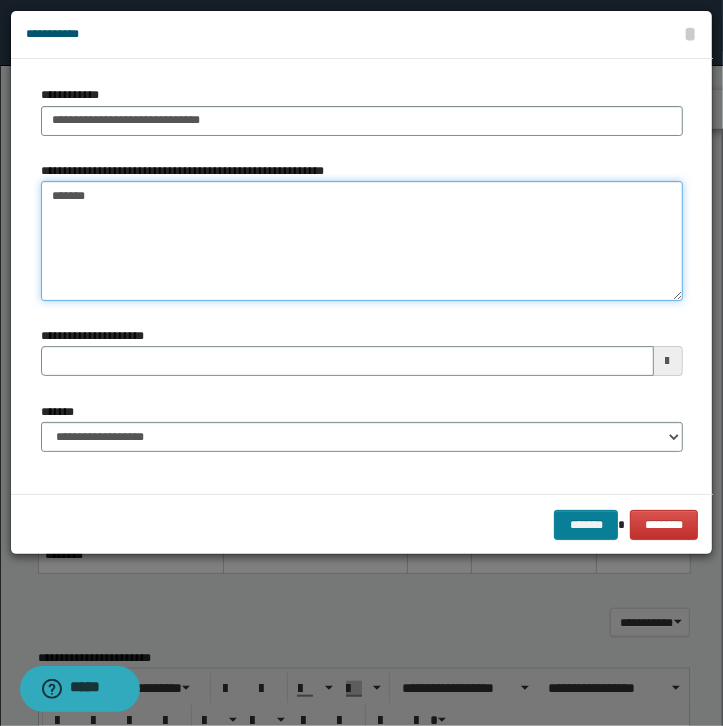 type on "*******" 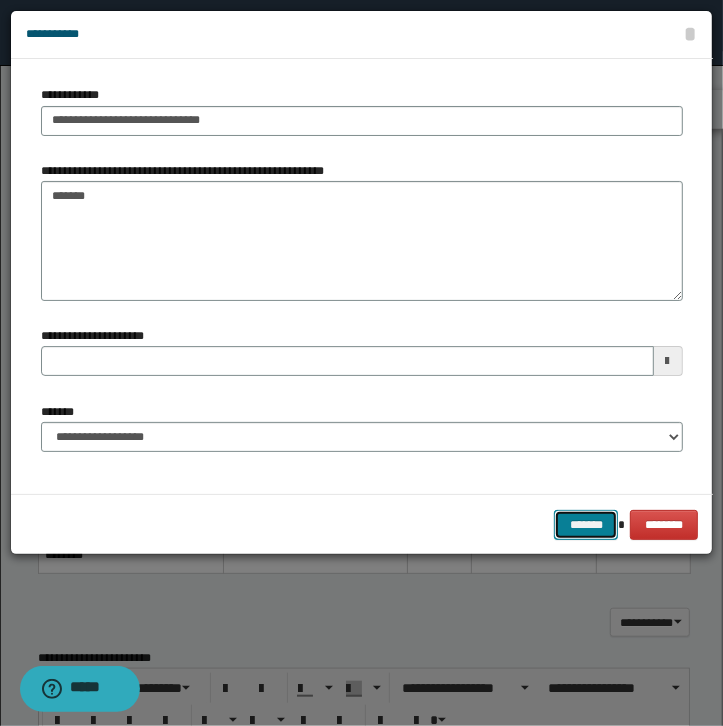 click on "*******" at bounding box center [586, 525] 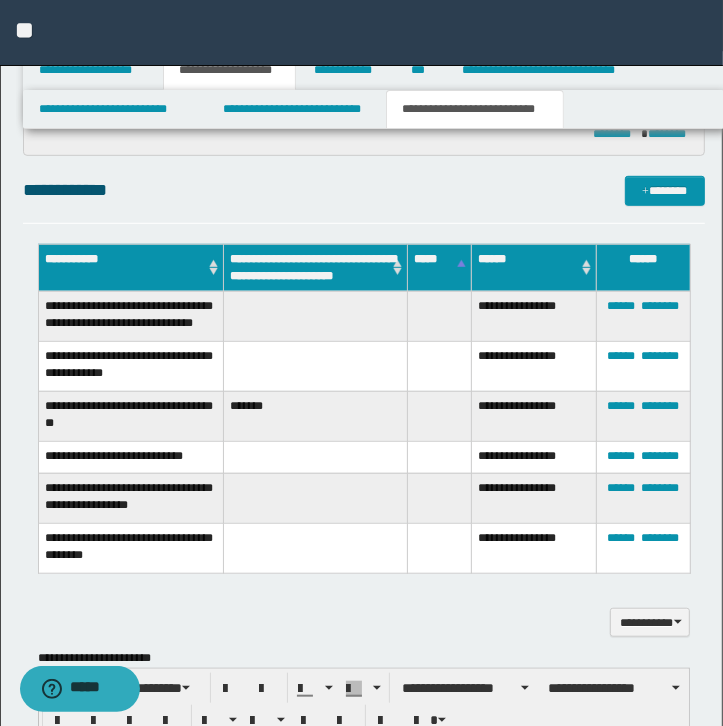 click on "******    ********" at bounding box center (643, 457) 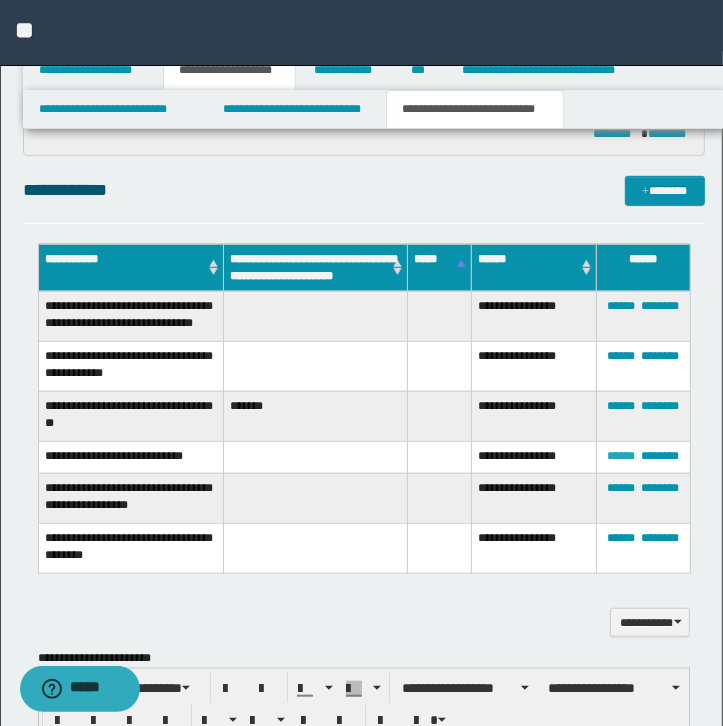 click on "******" at bounding box center [621, 456] 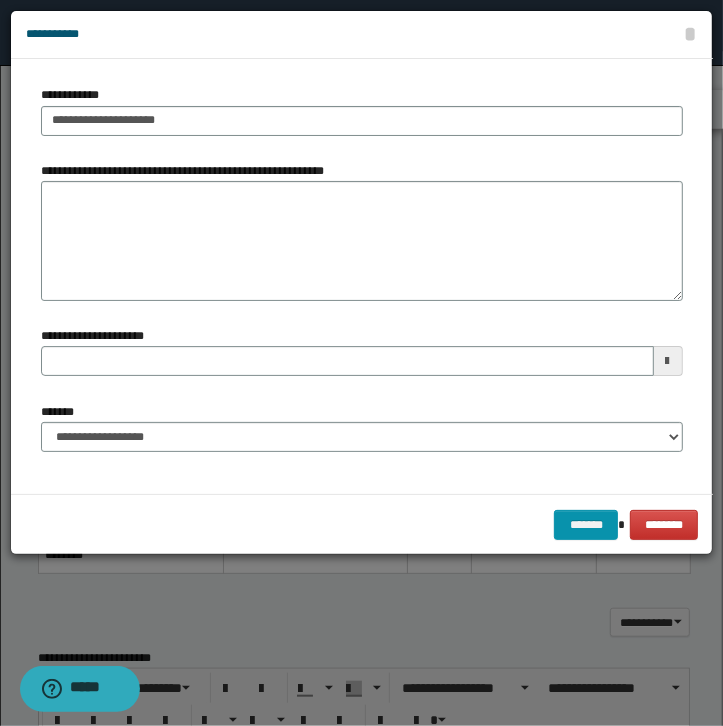 type 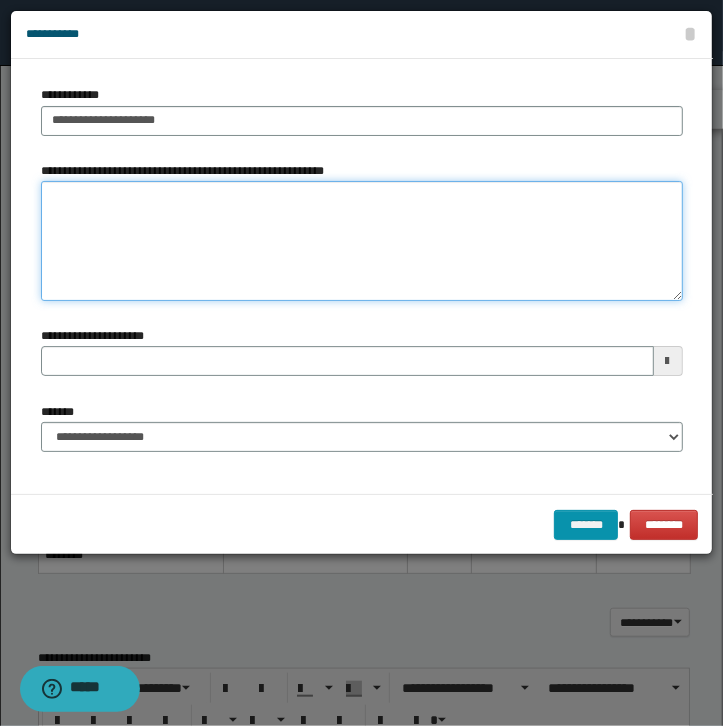 click on "**********" at bounding box center (362, 241) 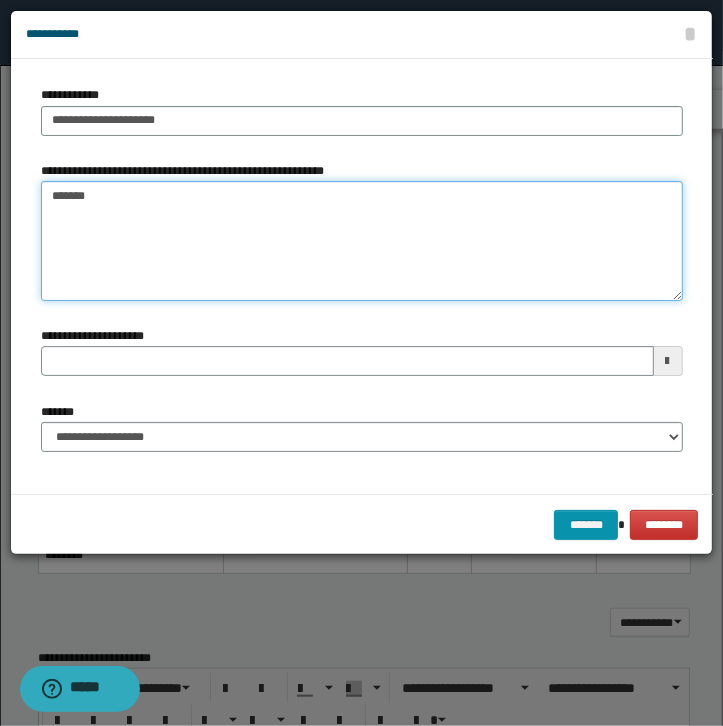 type 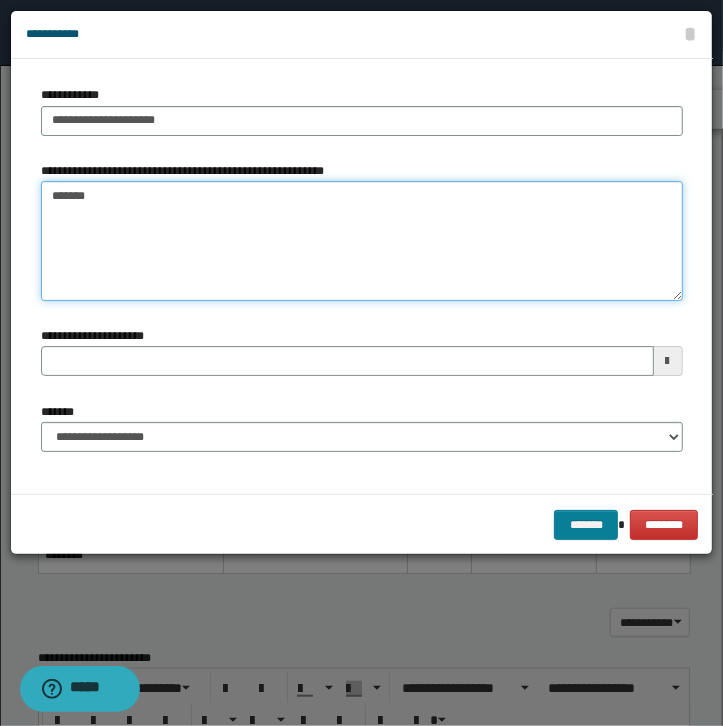 type on "*******" 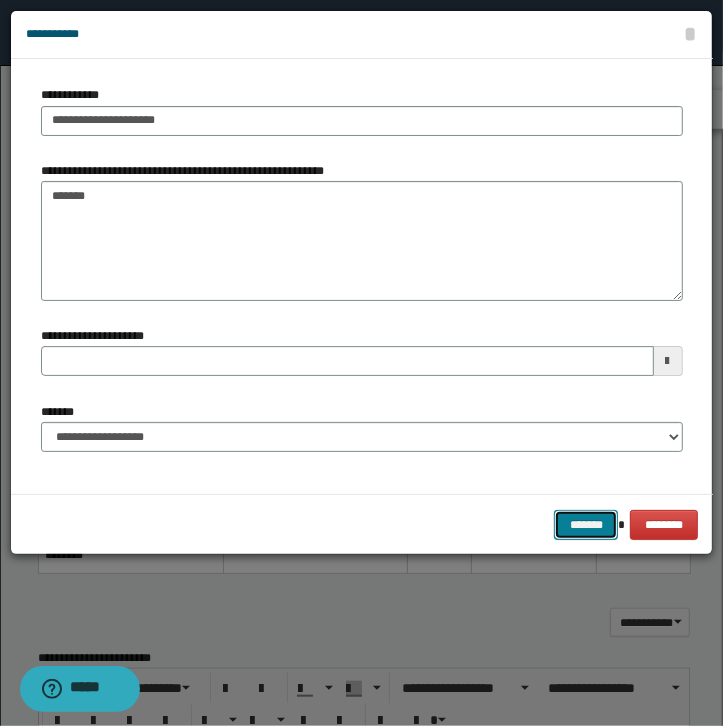 click on "*******" at bounding box center (586, 525) 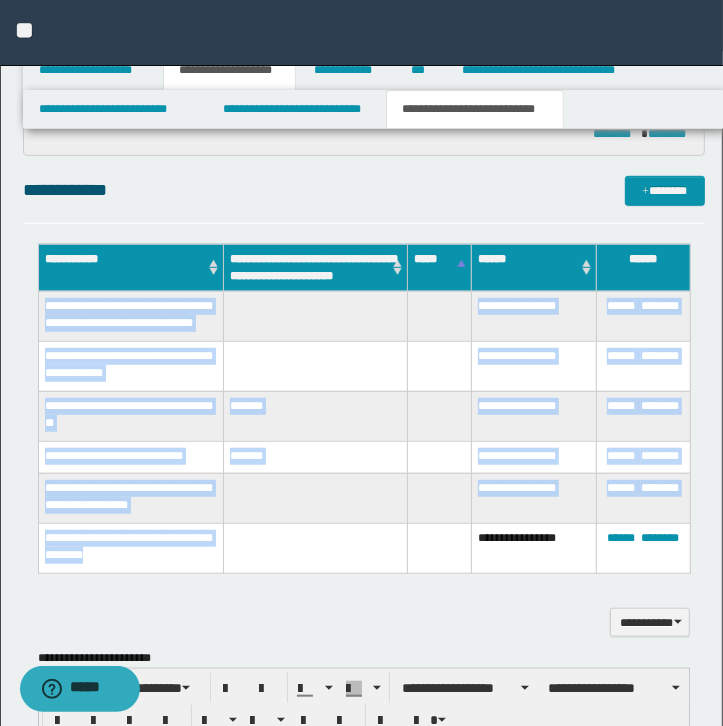 drag, startPoint x: 192, startPoint y: 564, endPoint x: 42, endPoint y: 309, distance: 295.84625 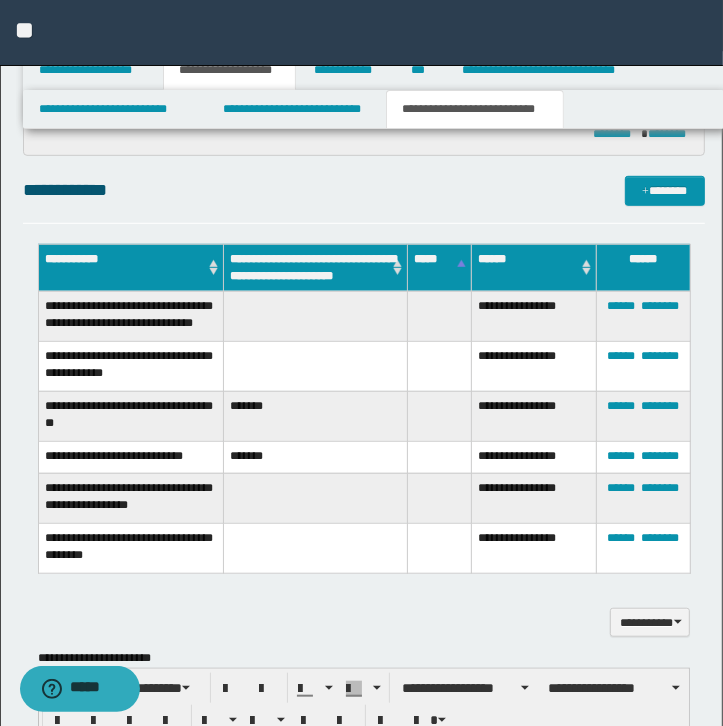 click on "**********" at bounding box center [364, 190] 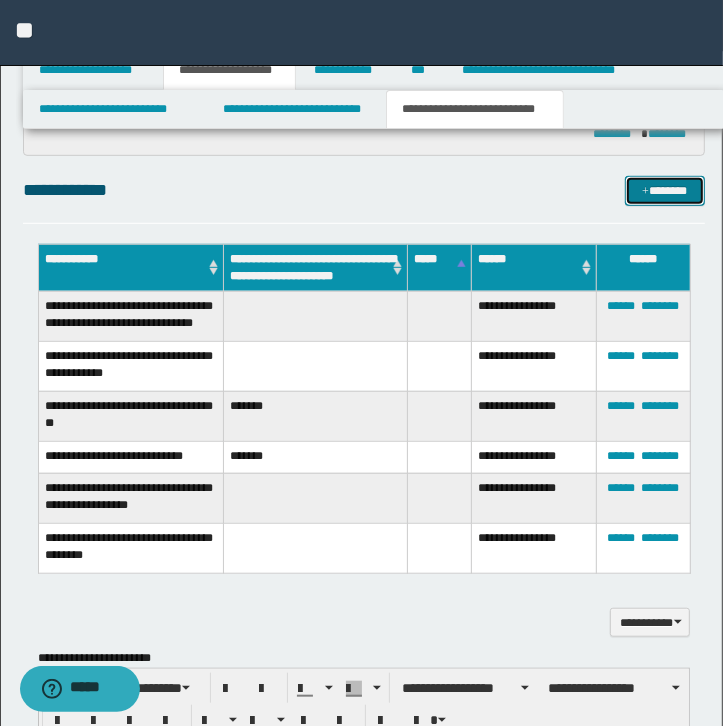 click at bounding box center (645, 192) 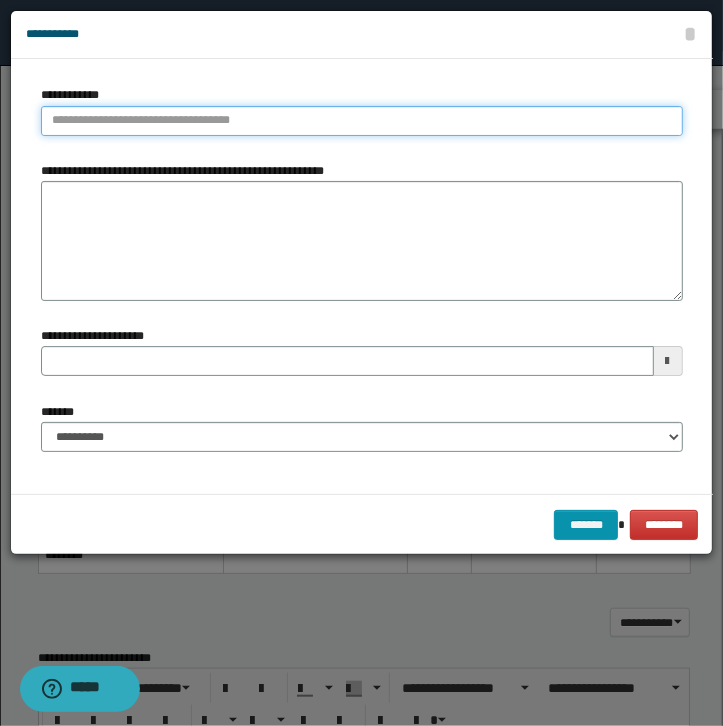 type on "**********" 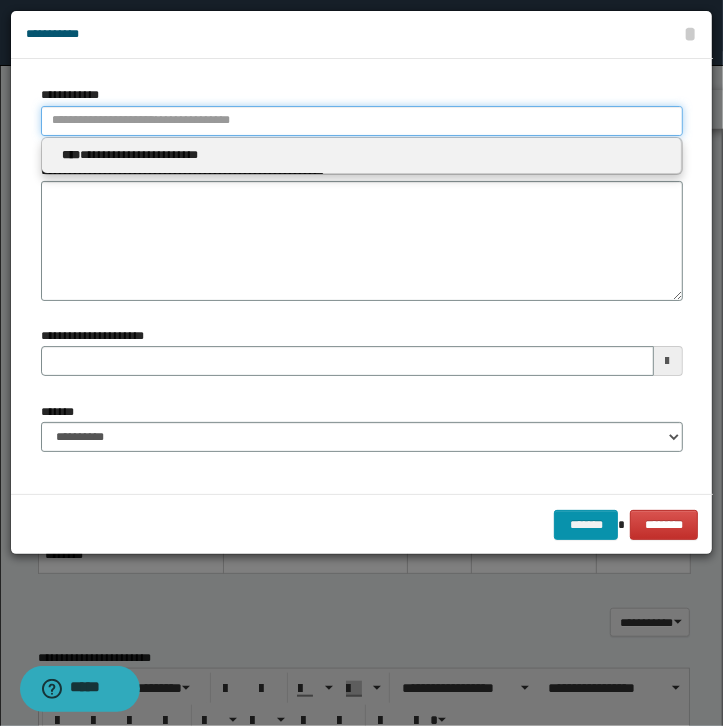 click on "**********" at bounding box center (362, 121) 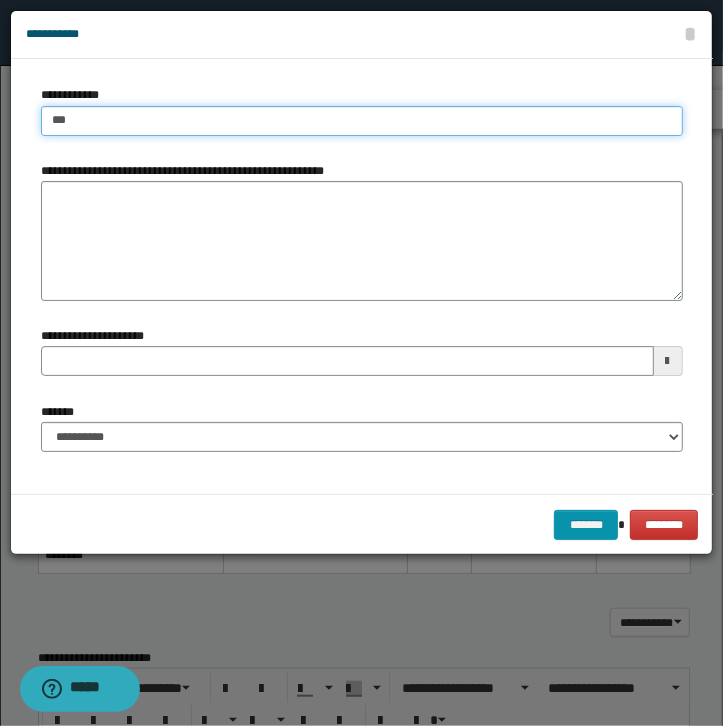 type on "****" 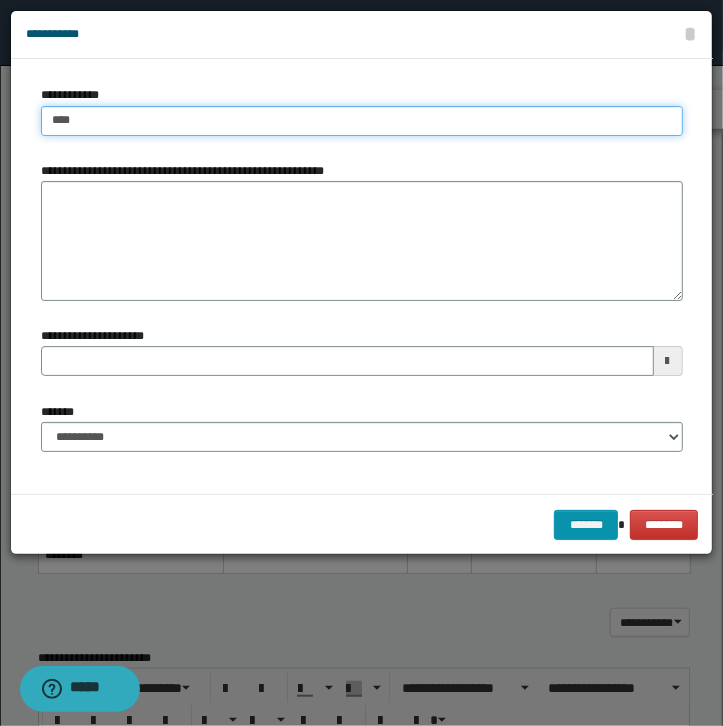 type on "****" 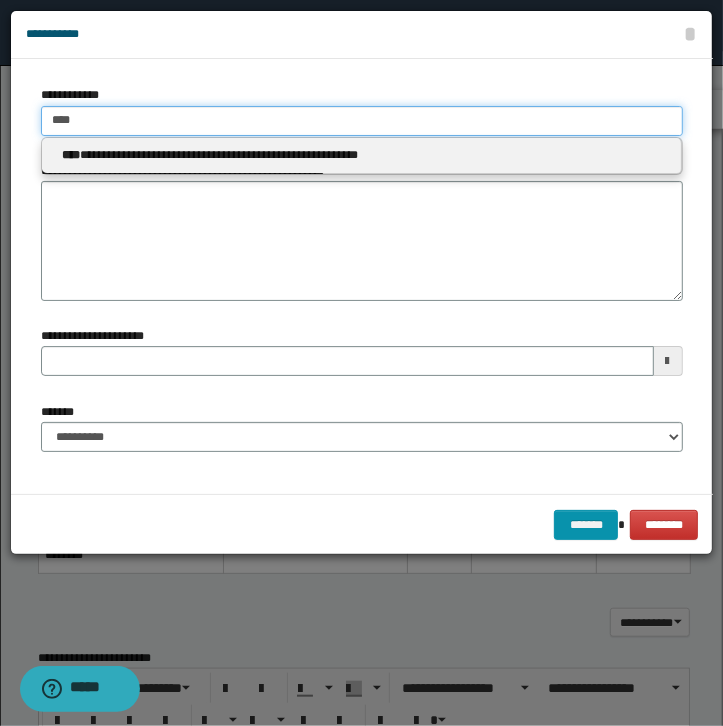 type 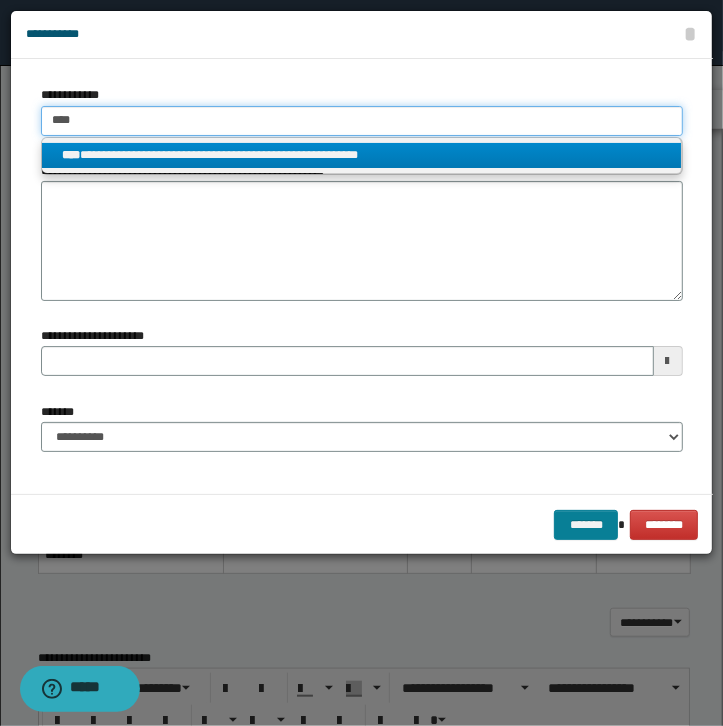 type on "****" 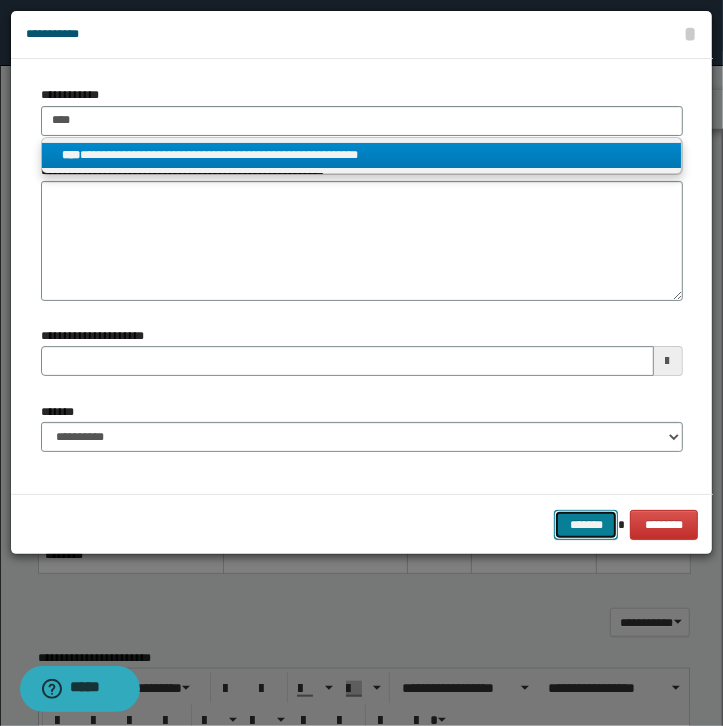 type 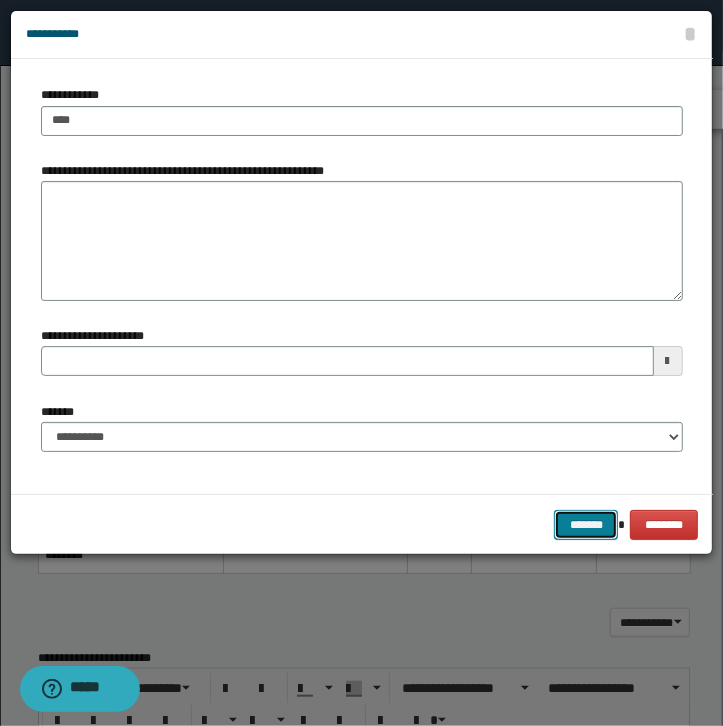 click on "*******" at bounding box center [586, 525] 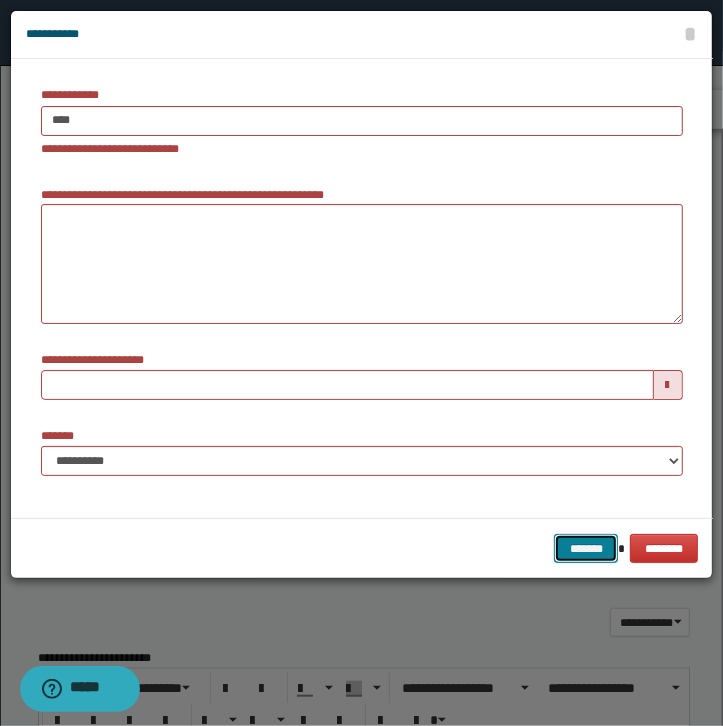 type 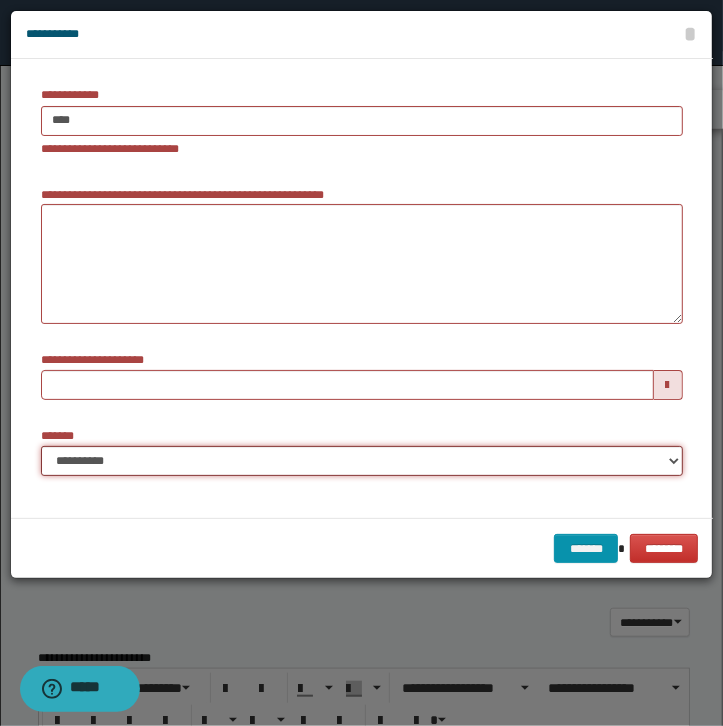 click on "**********" at bounding box center [362, 461] 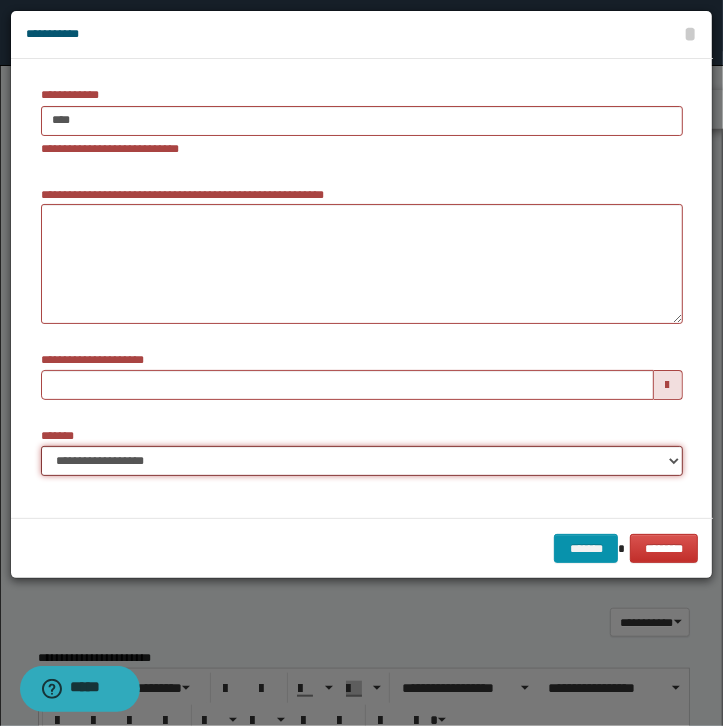 click on "**********" at bounding box center (0, 0) 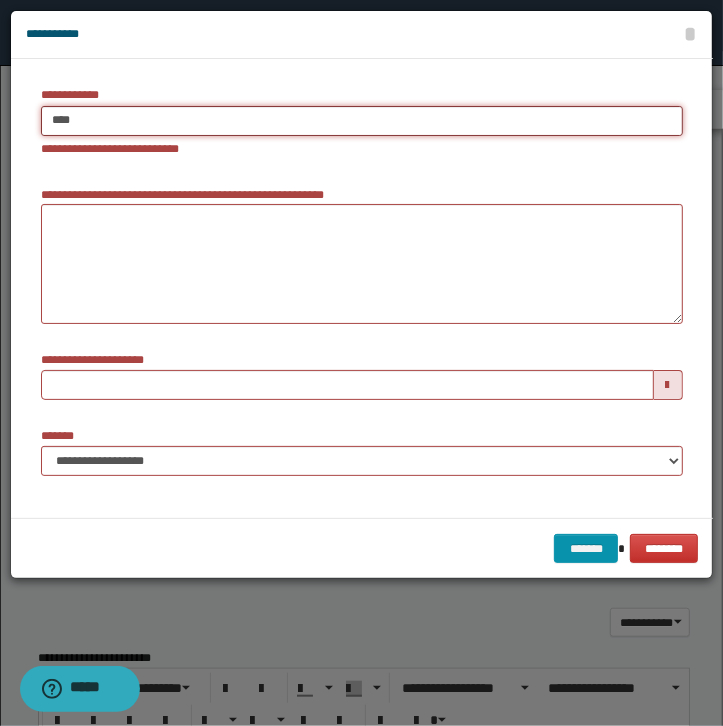 type on "****" 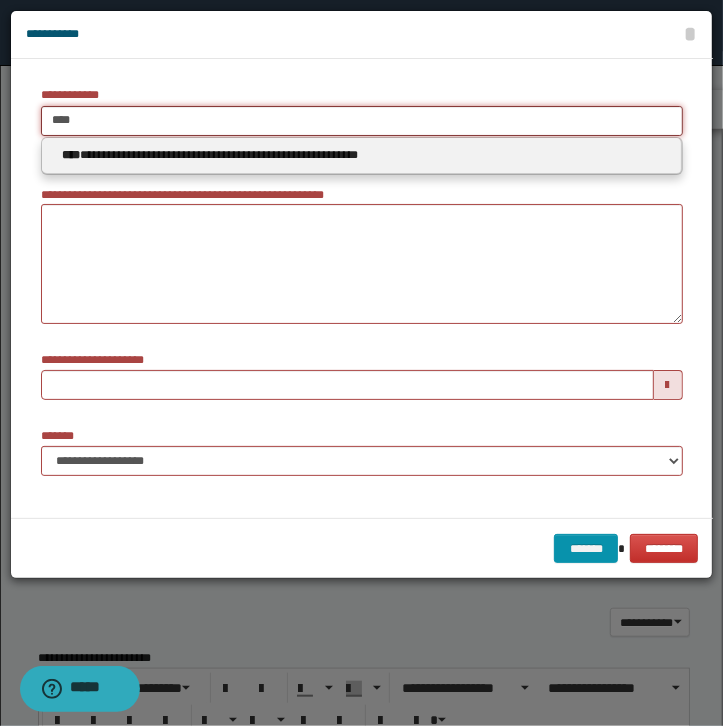 click on "****" at bounding box center (362, 121) 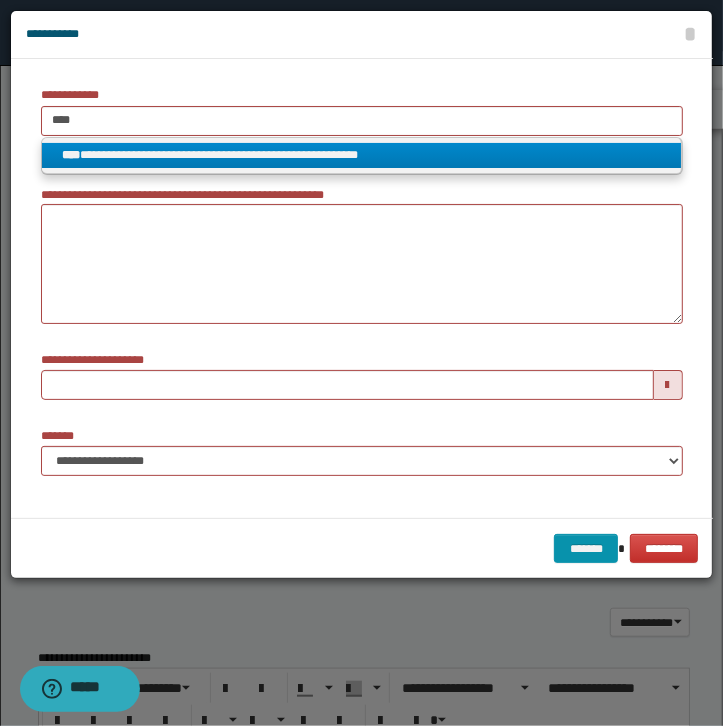 click on "**********" at bounding box center (361, 155) 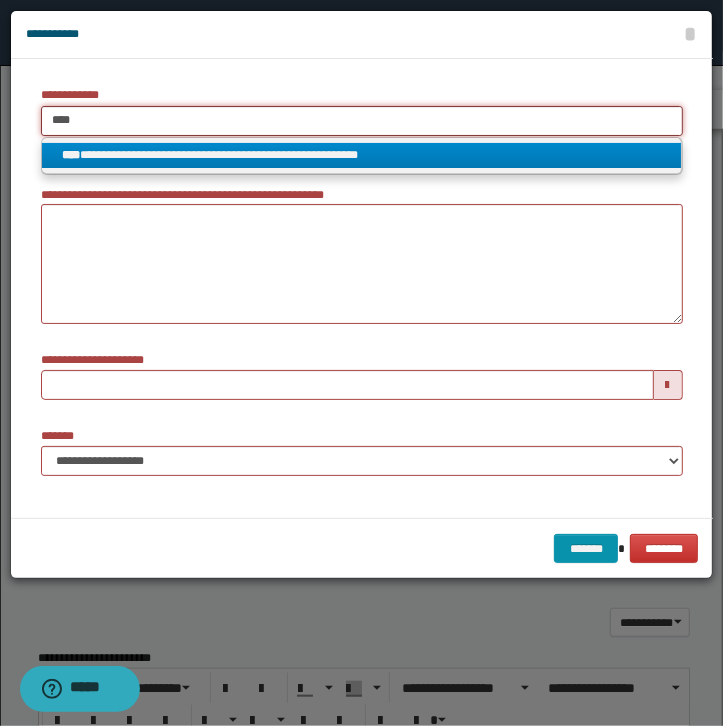 type 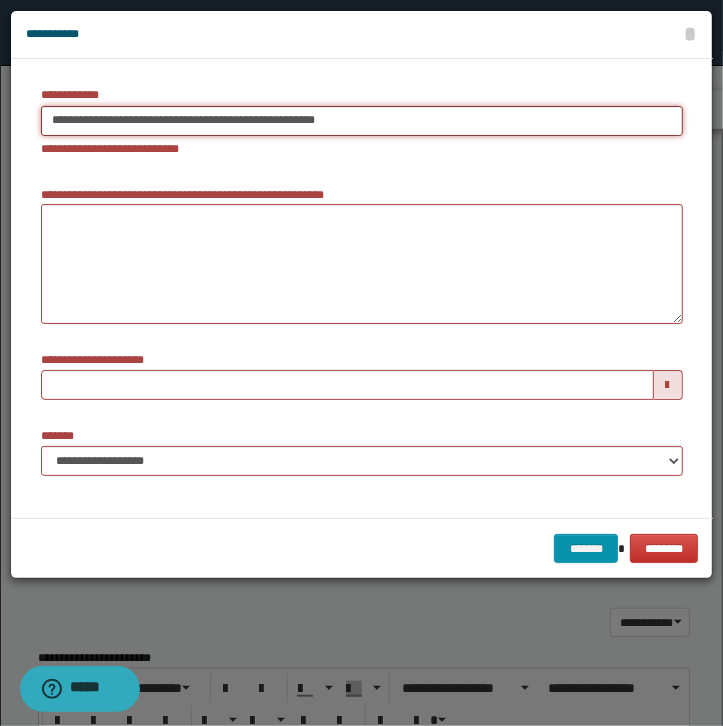type 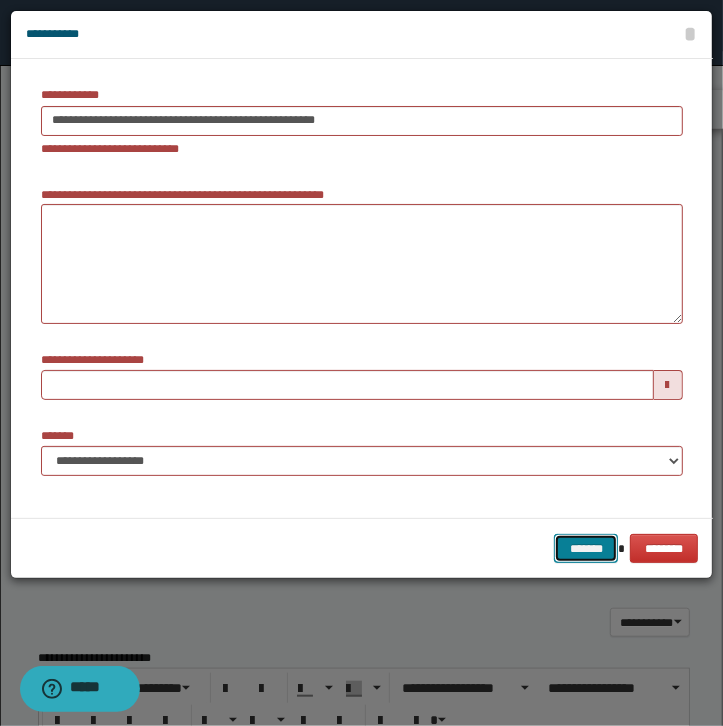 click on "*******" at bounding box center (586, 549) 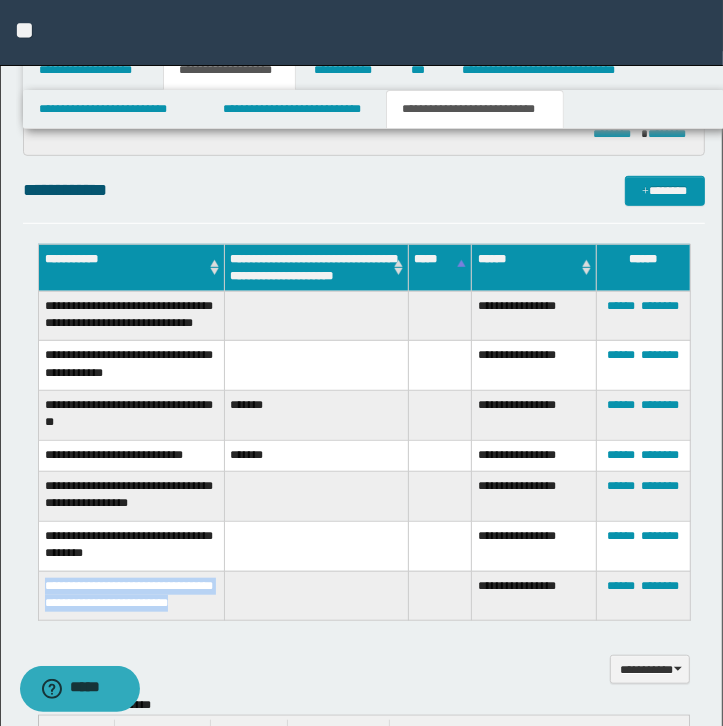 drag, startPoint x: 204, startPoint y: 610, endPoint x: 43, endPoint y: 586, distance: 162.77899 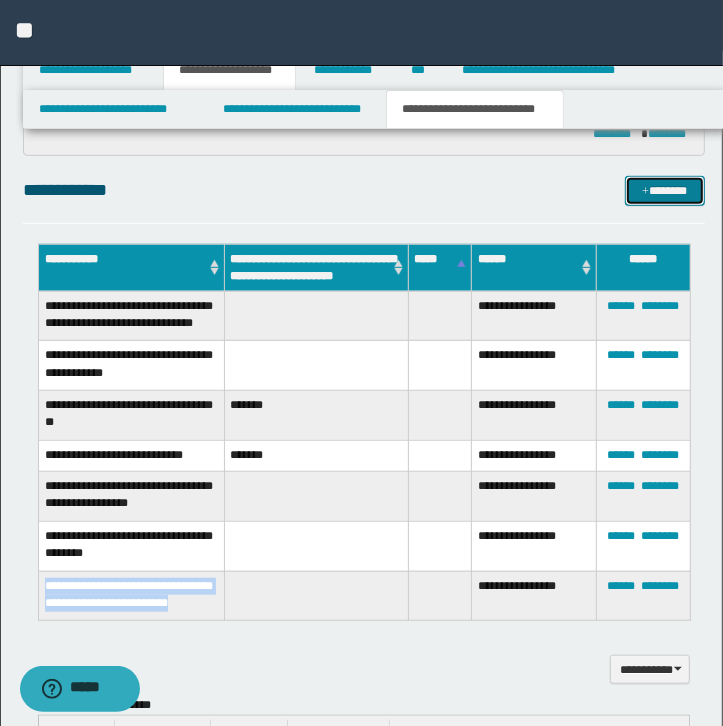 click on "*******" at bounding box center [665, 191] 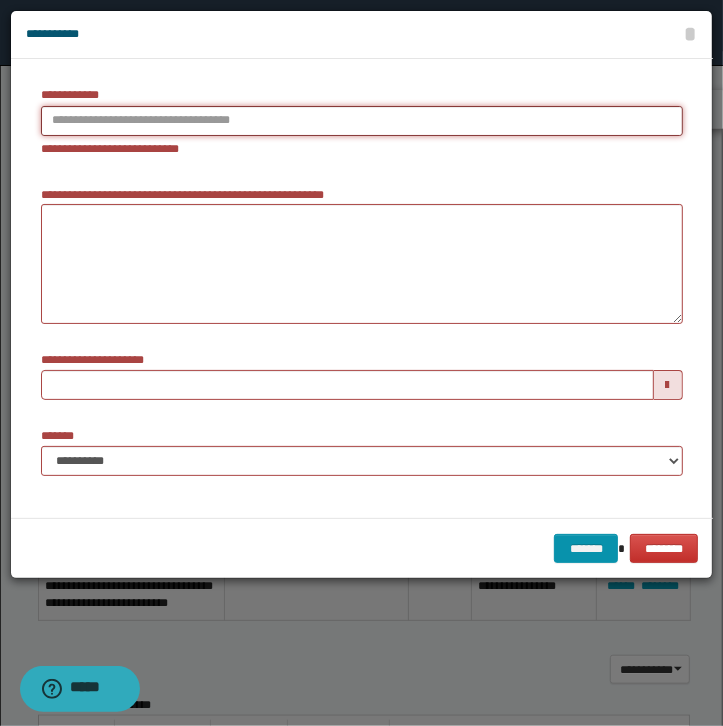 type on "**********" 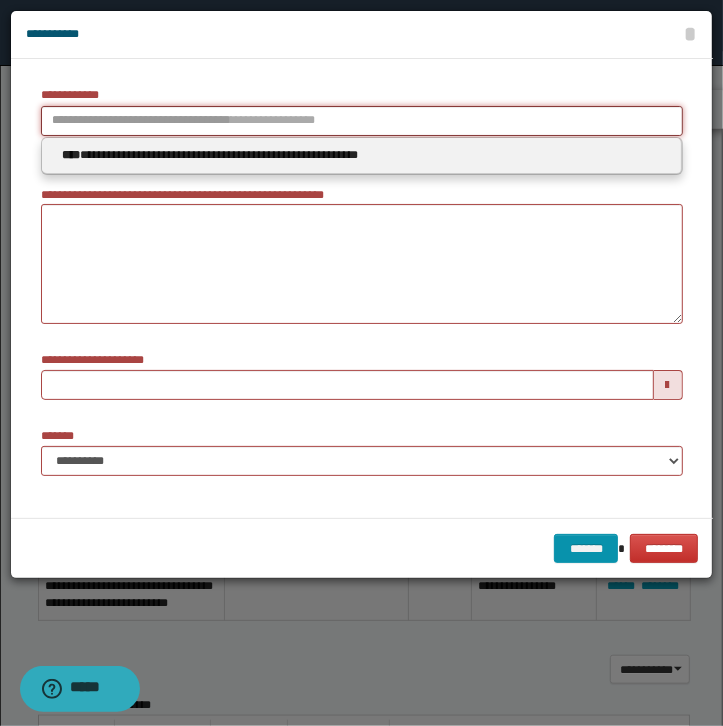 click on "**********" at bounding box center (362, 121) 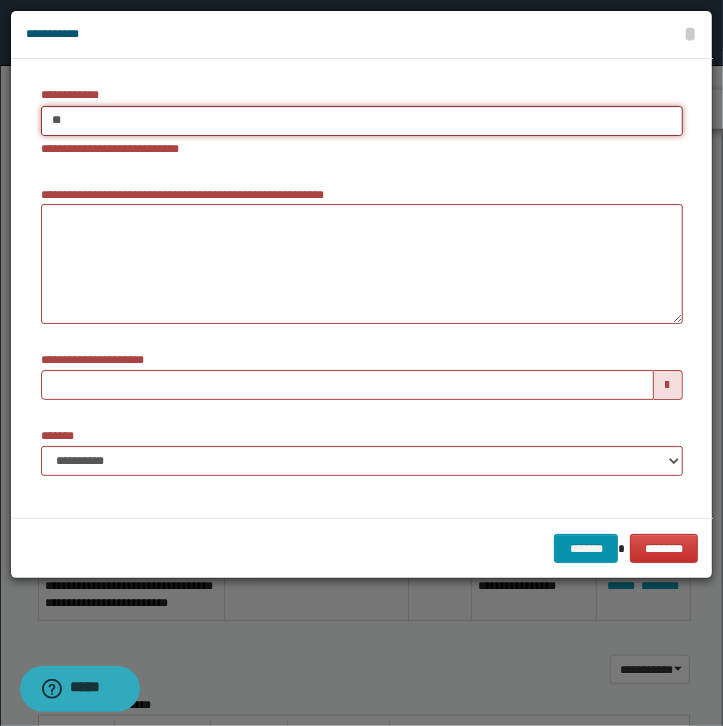 type on "***" 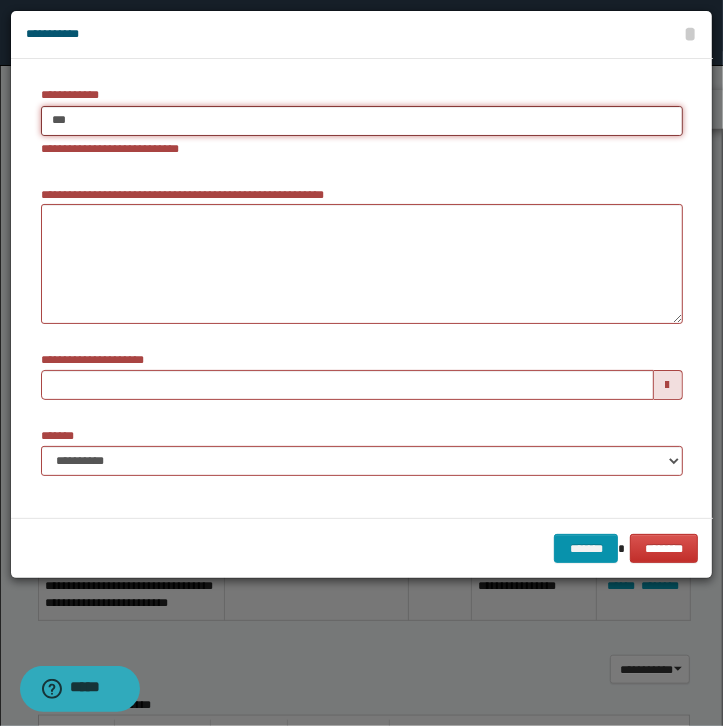 type 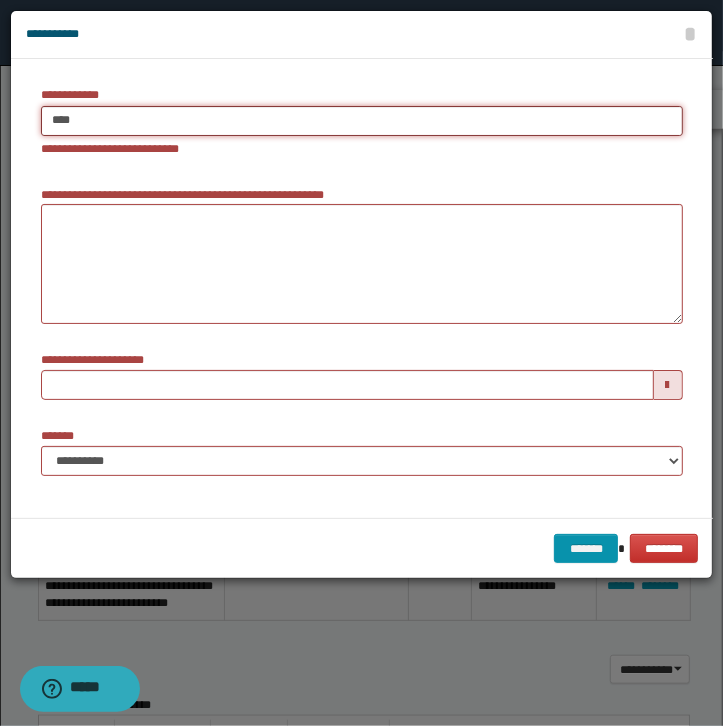type on "****" 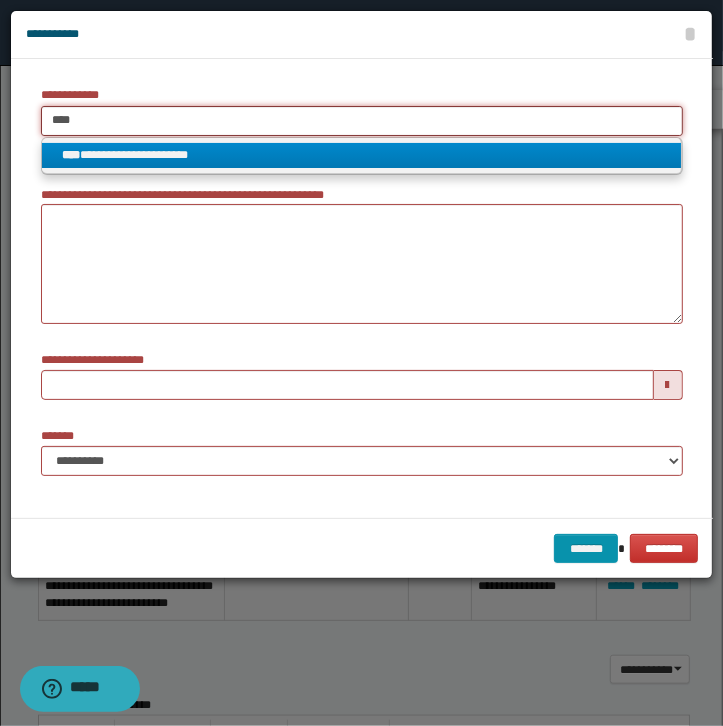 type on "****" 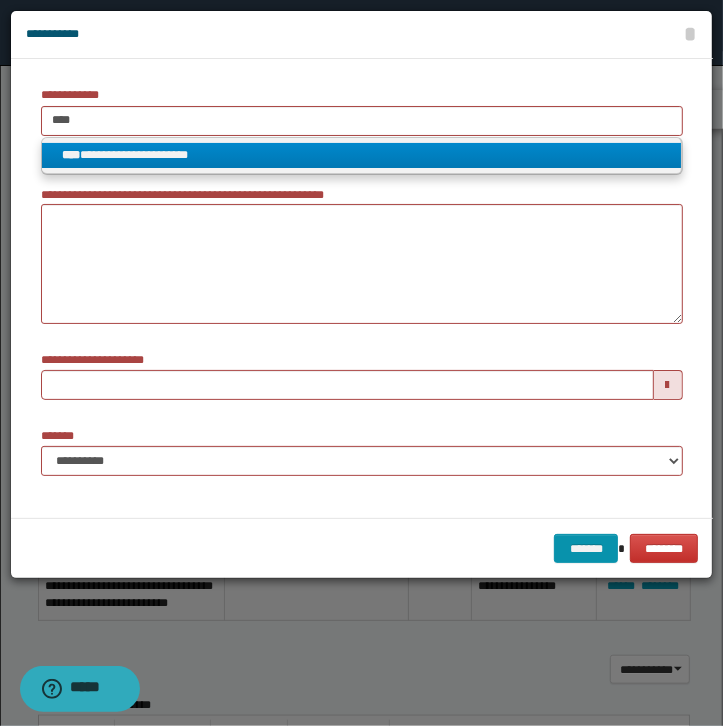 click on "**********" at bounding box center [361, 155] 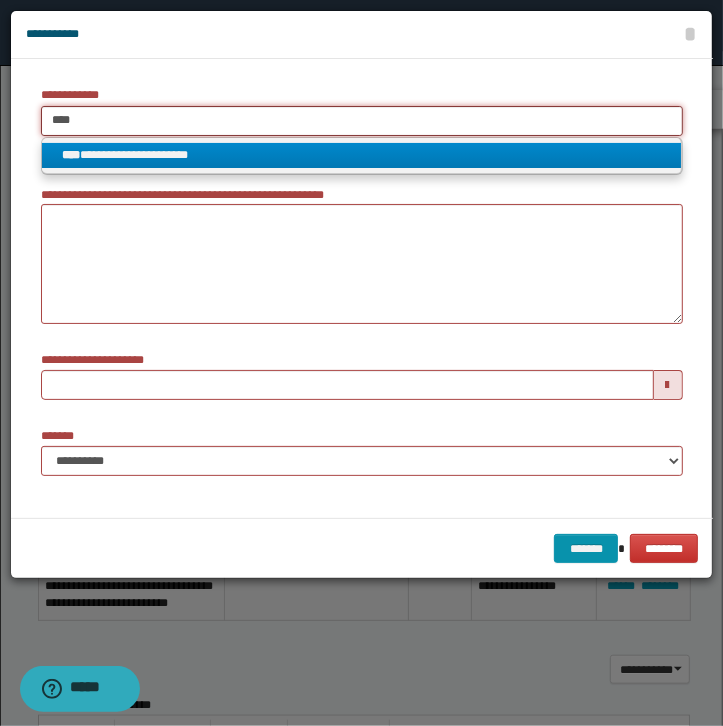 type 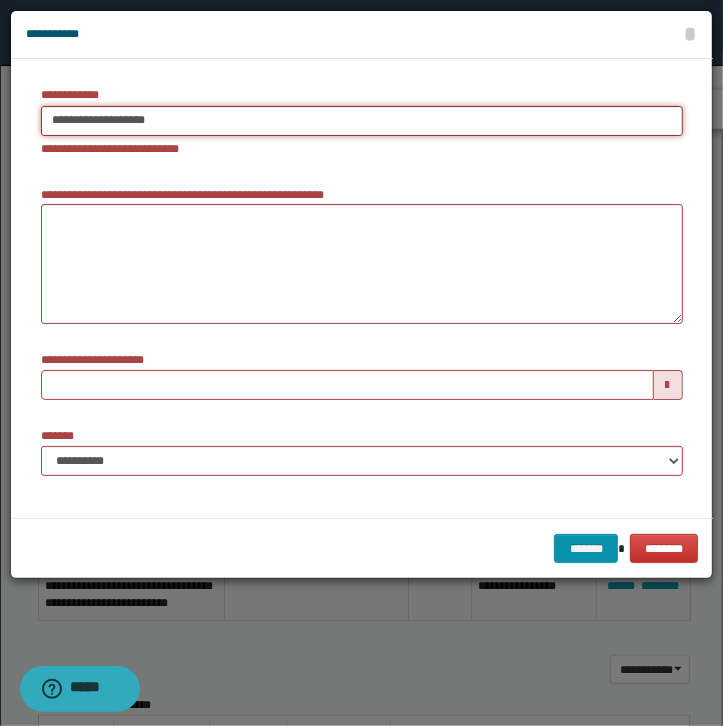 type 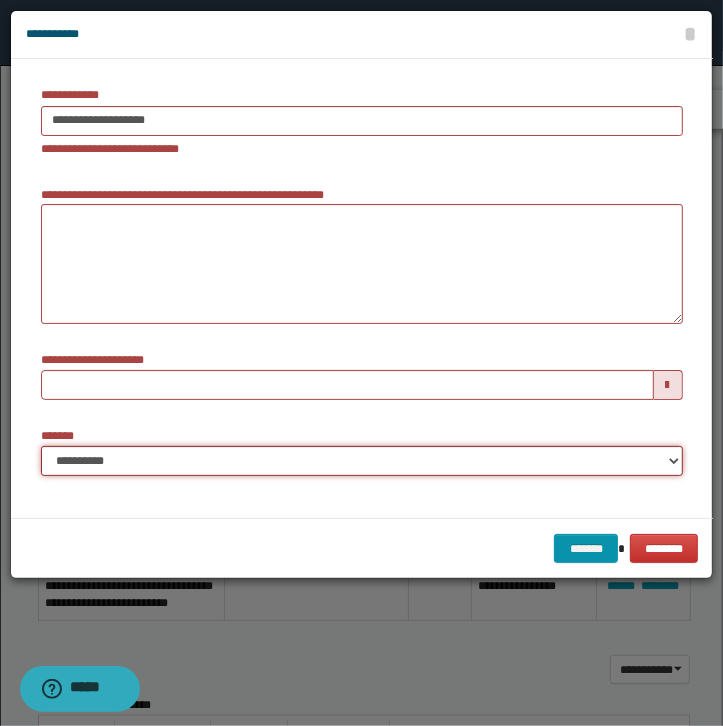 click on "**********" at bounding box center [362, 461] 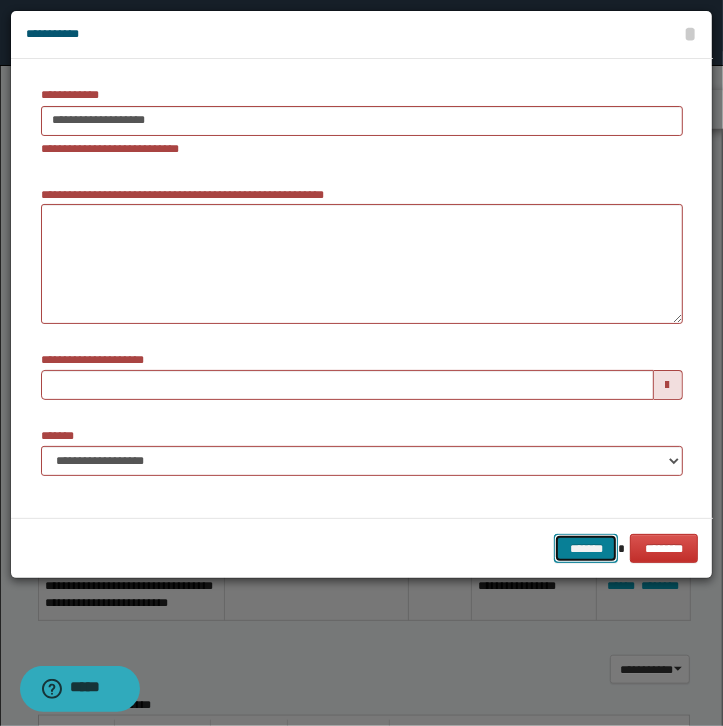 click on "*******" at bounding box center (586, 549) 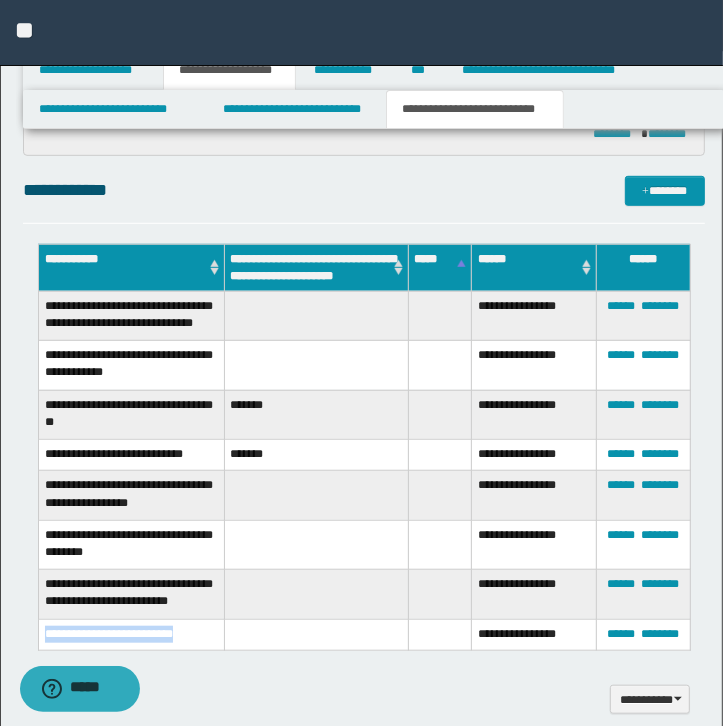 drag, startPoint x: 188, startPoint y: 637, endPoint x: 45, endPoint y: 642, distance: 143.08739 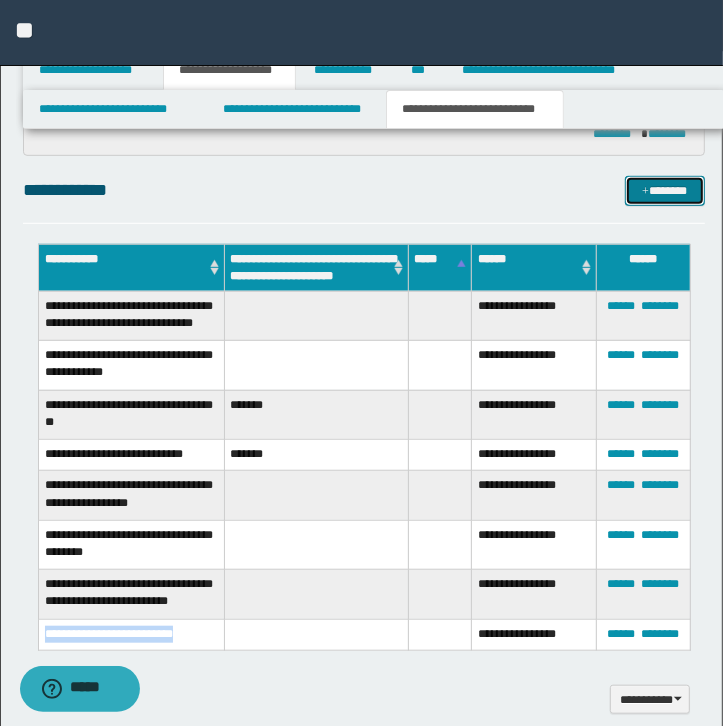 click on "*******" at bounding box center [665, 191] 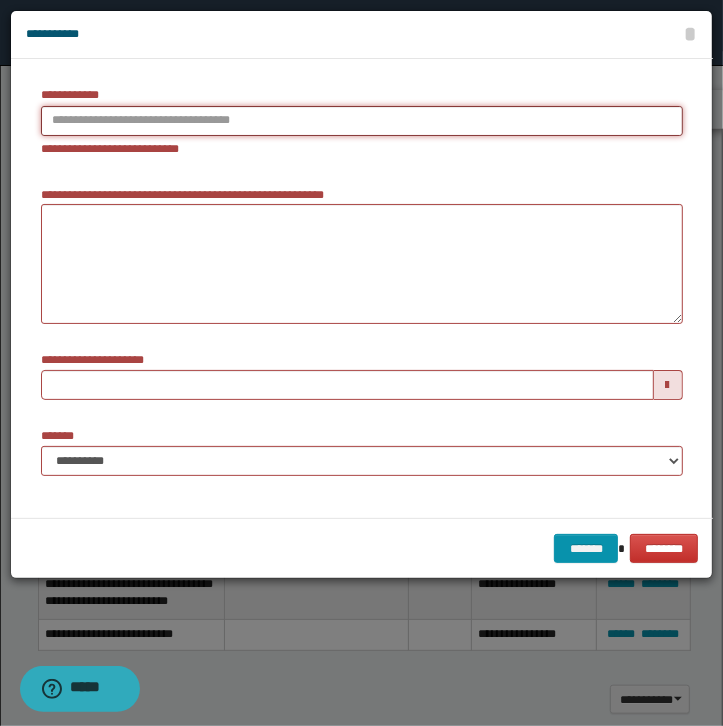 type on "**********" 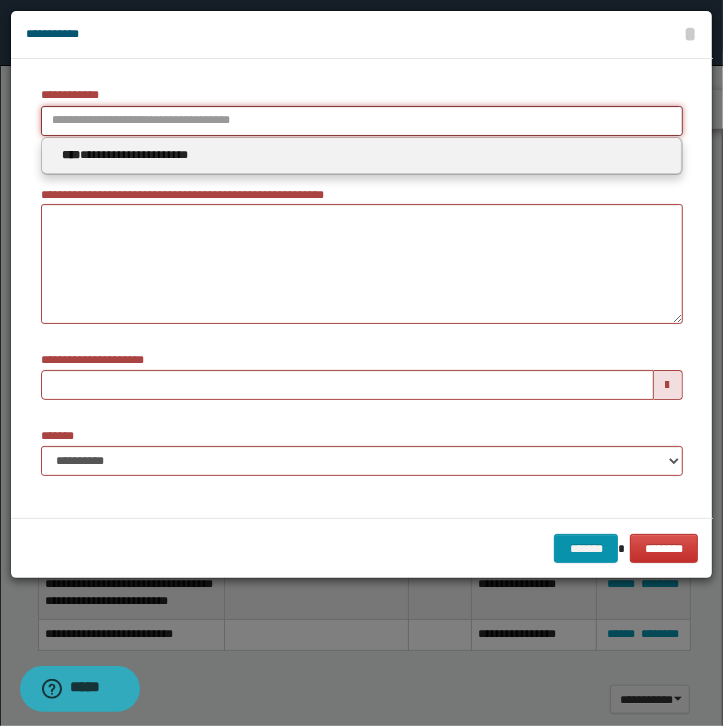 click on "**********" at bounding box center [362, 121] 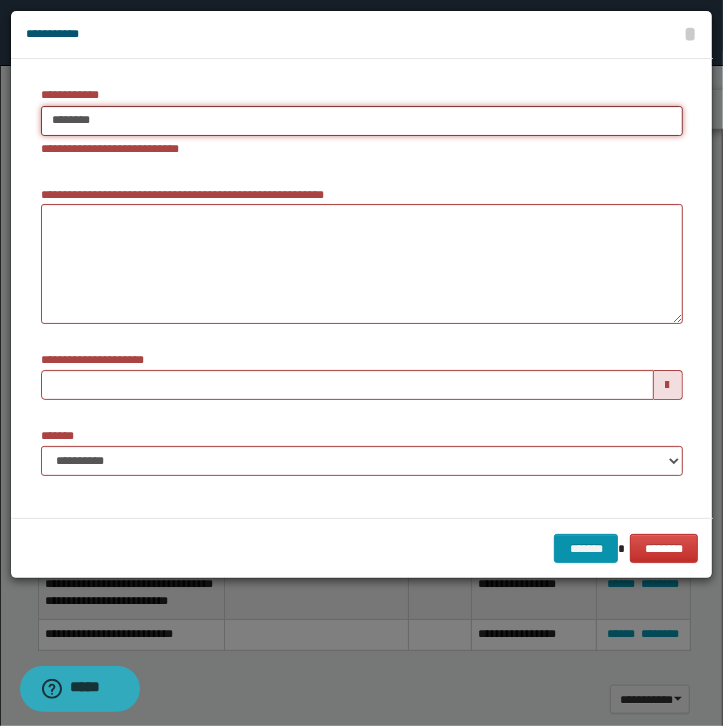 type on "*********" 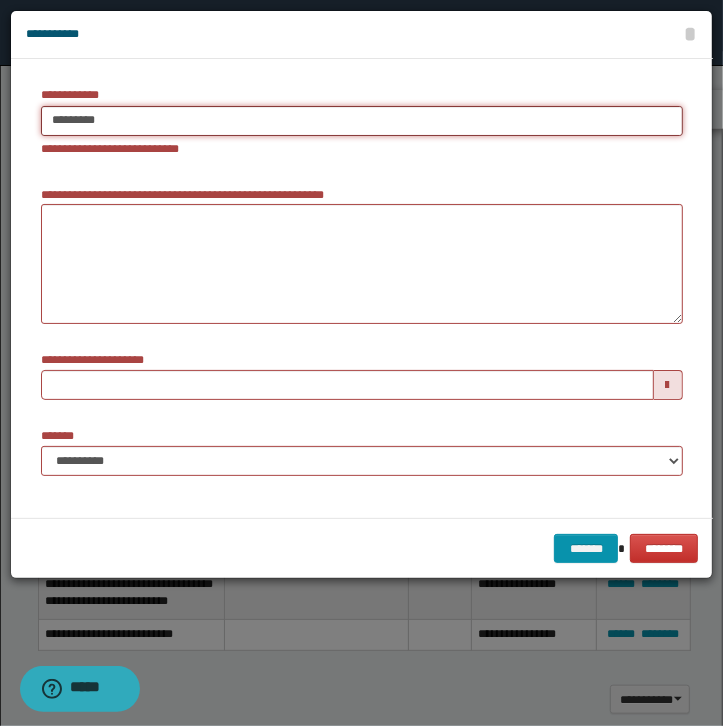 type on "*********" 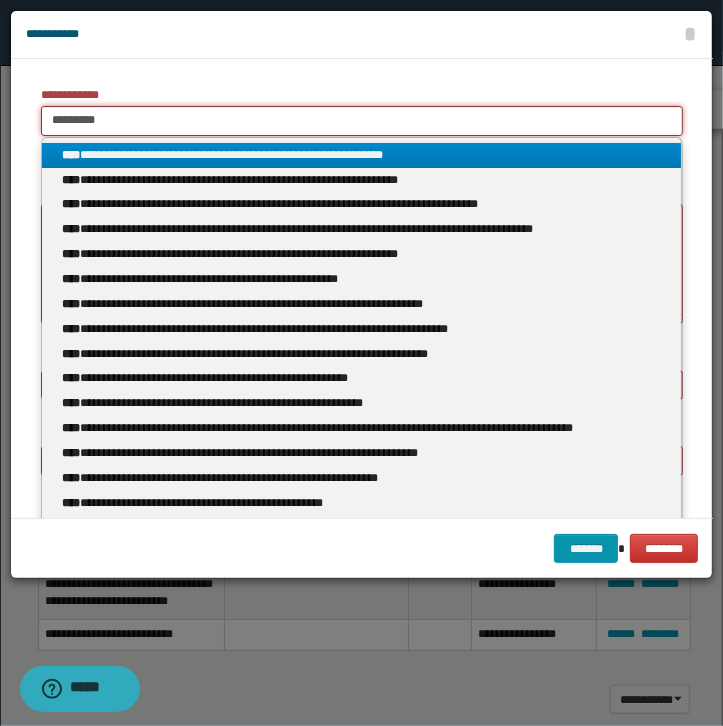 click on "*********" at bounding box center (362, 121) 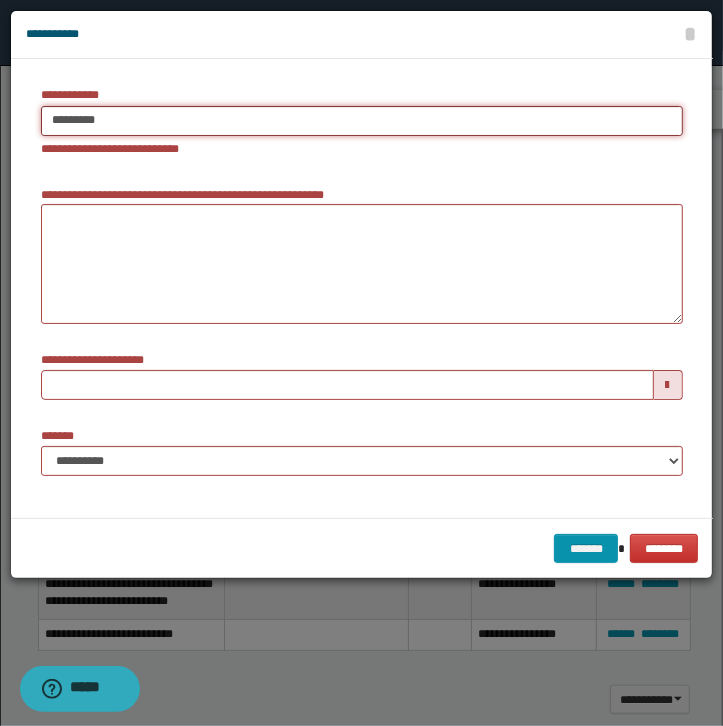 type 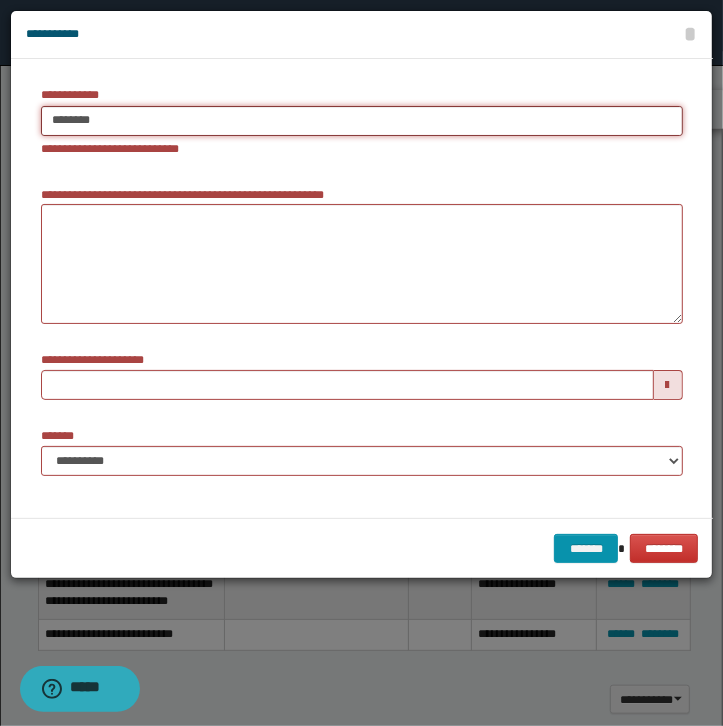 type on "********" 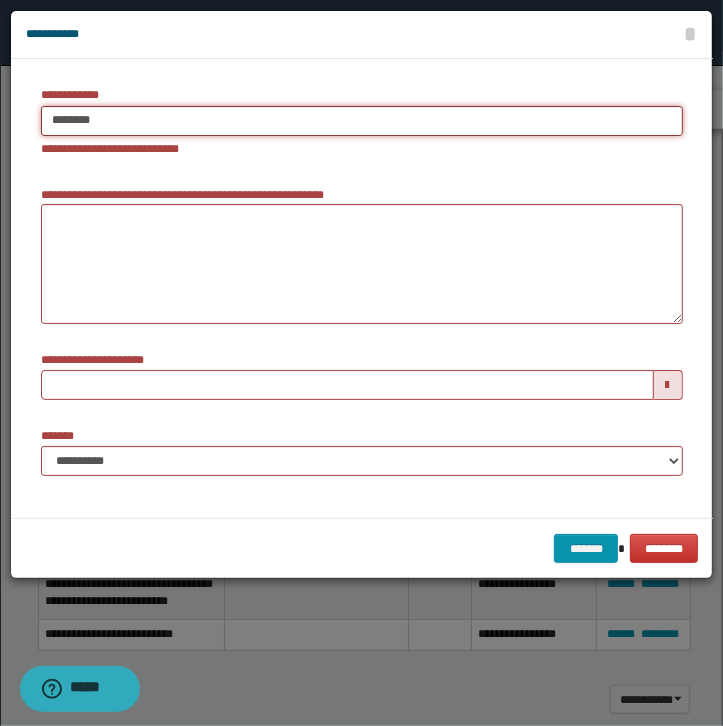 type 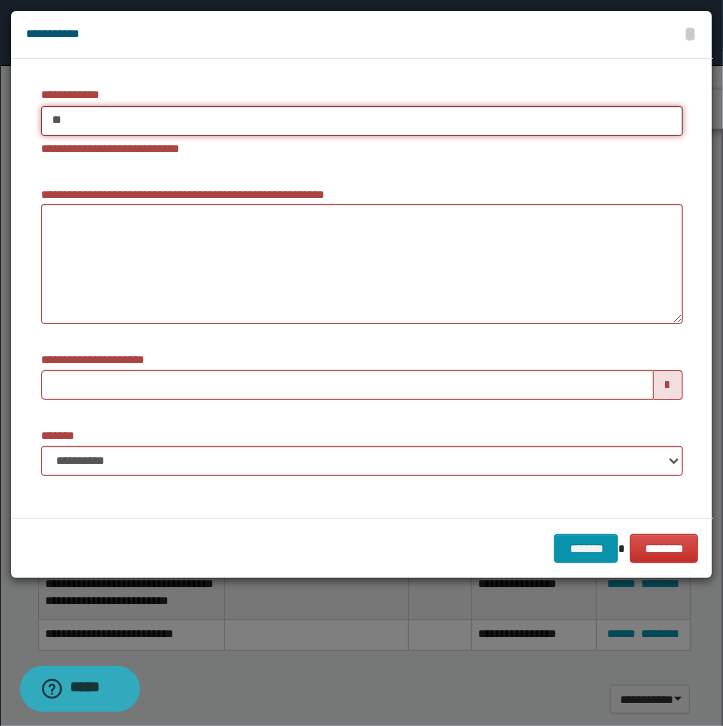 type on "*" 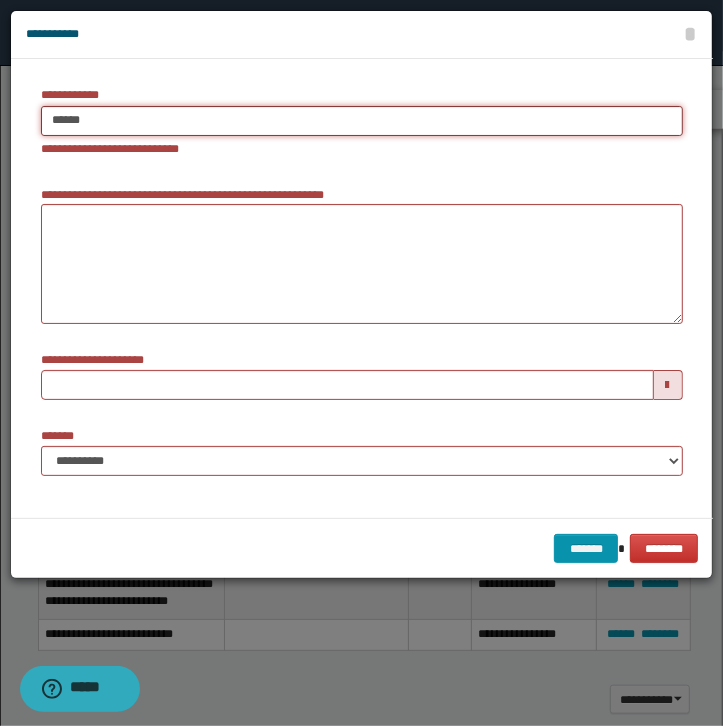 type on "*******" 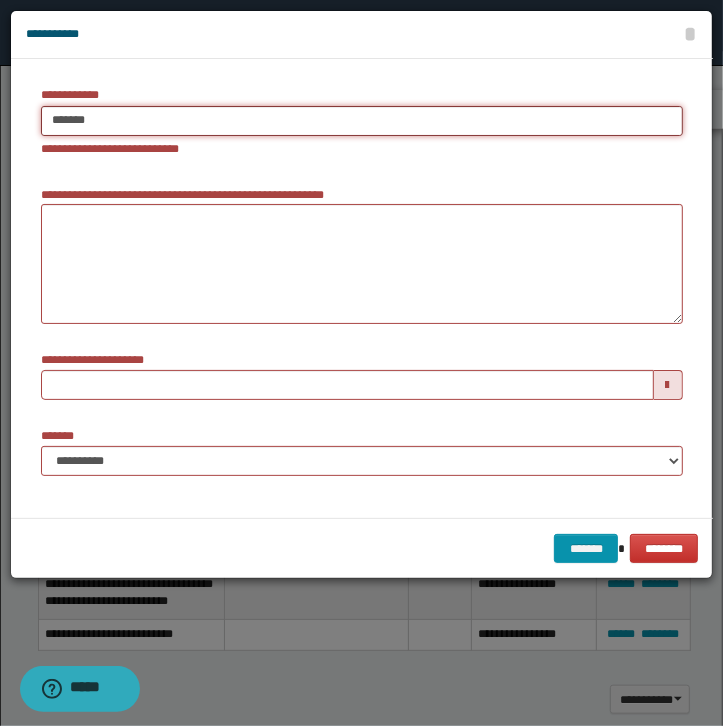 type on "*******" 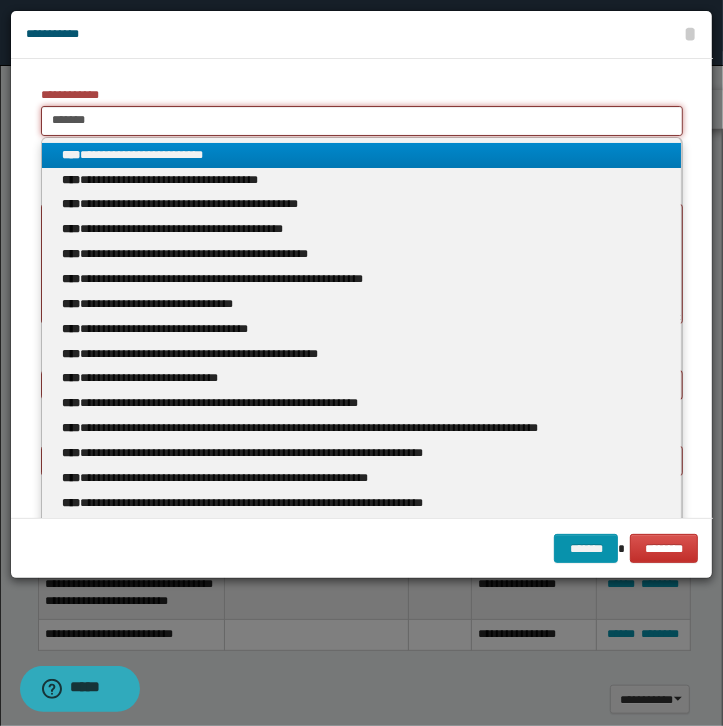 type 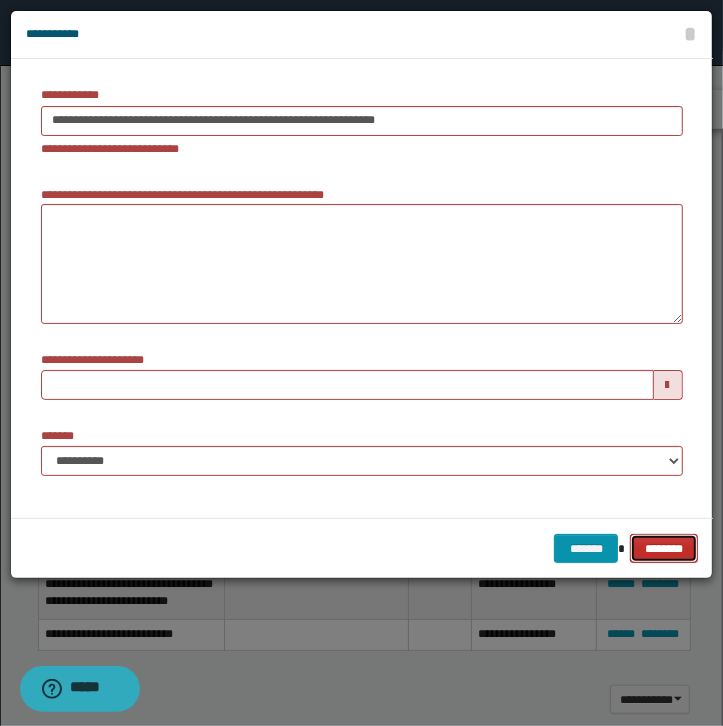 type on "*******" 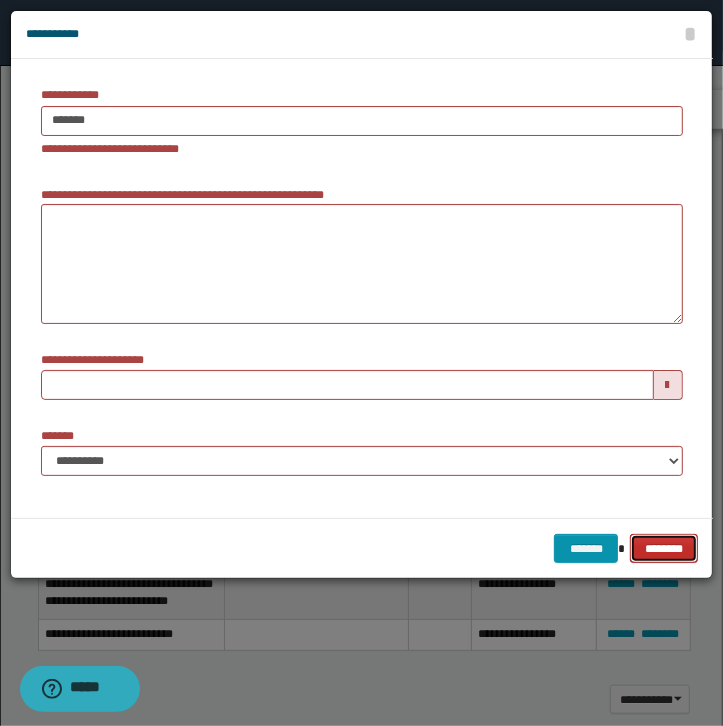 click on "********" at bounding box center [663, 549] 